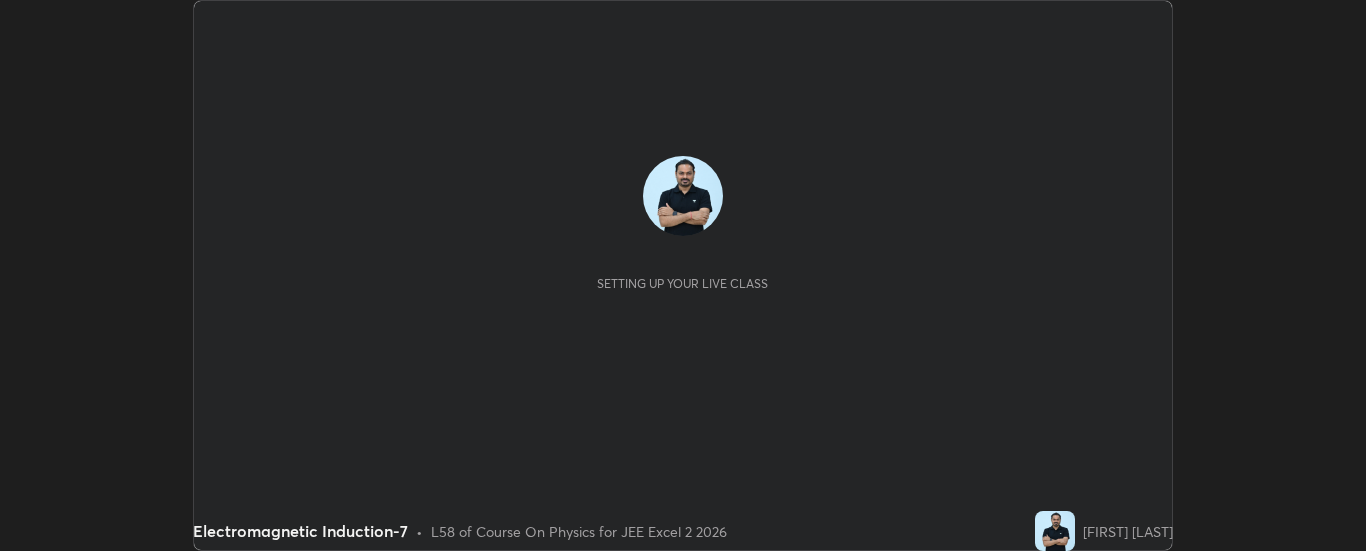 scroll, scrollTop: 0, scrollLeft: 0, axis: both 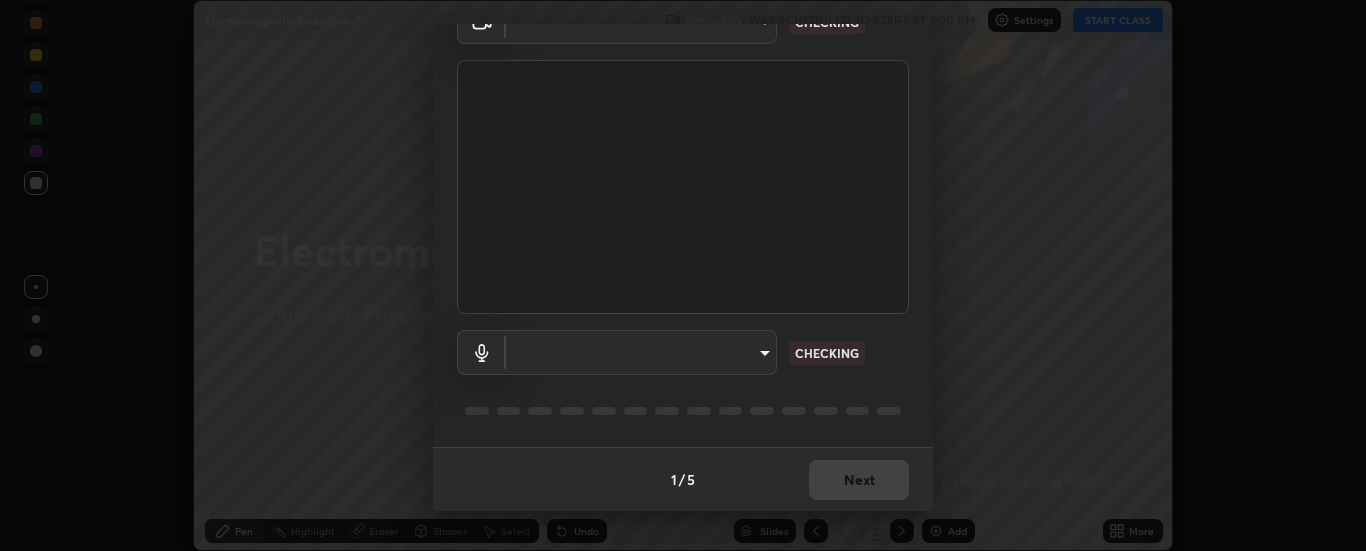 type on "6d3829c99f98afdfe7c29186be8927c2ef9ac3e8f7233b1026567672352cba5b" 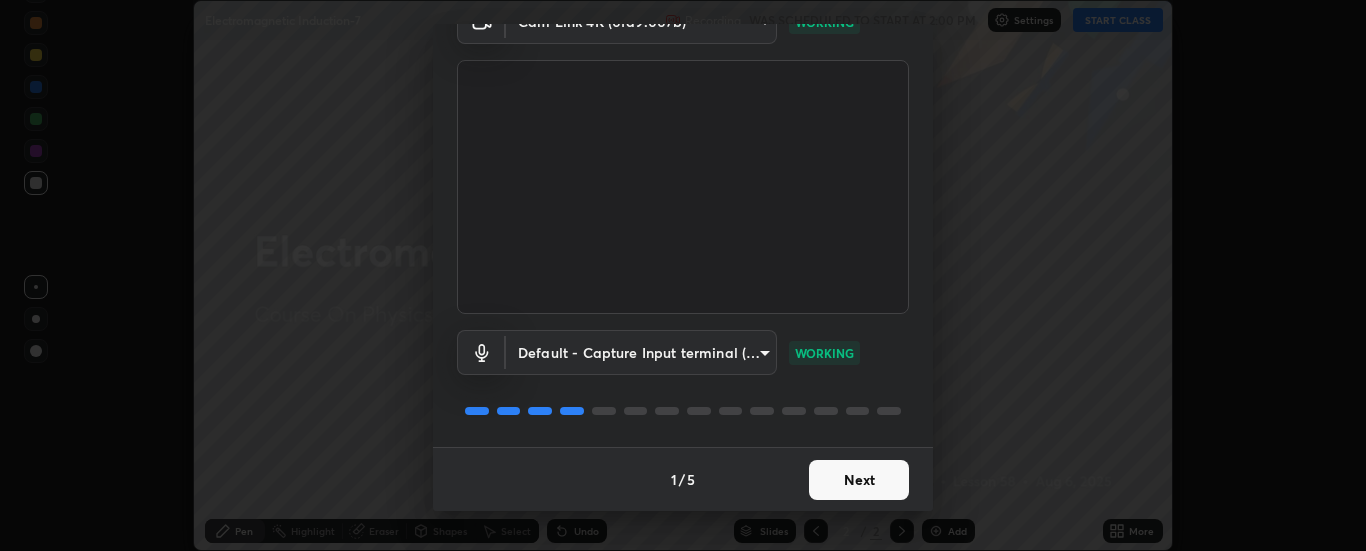 click on "Next" at bounding box center (859, 480) 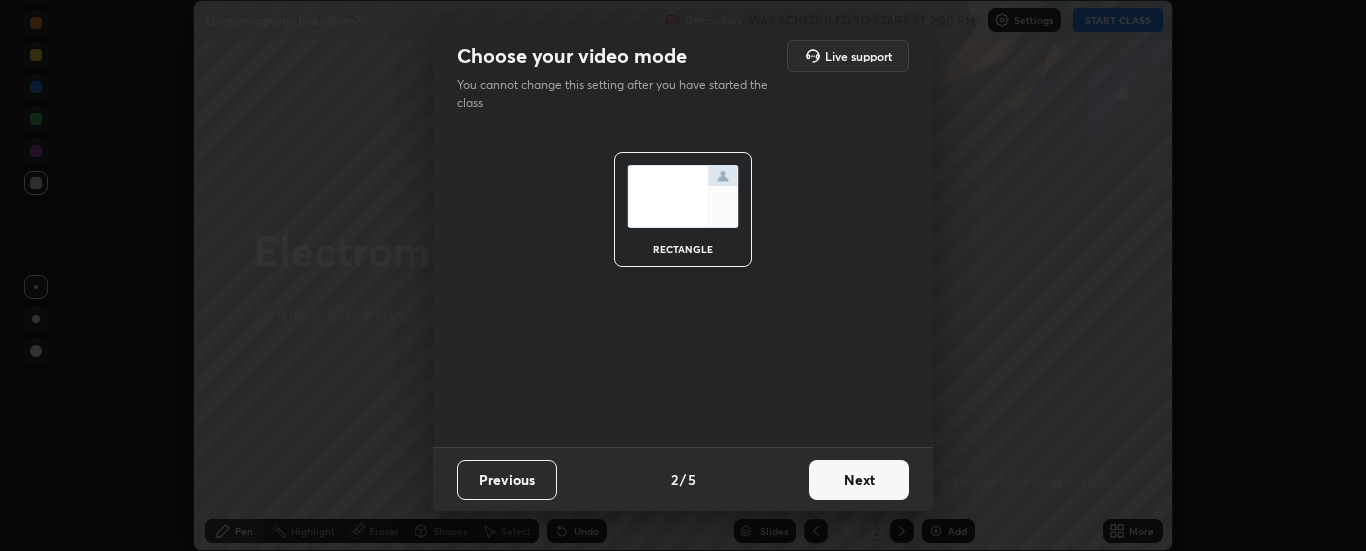 scroll, scrollTop: 0, scrollLeft: 0, axis: both 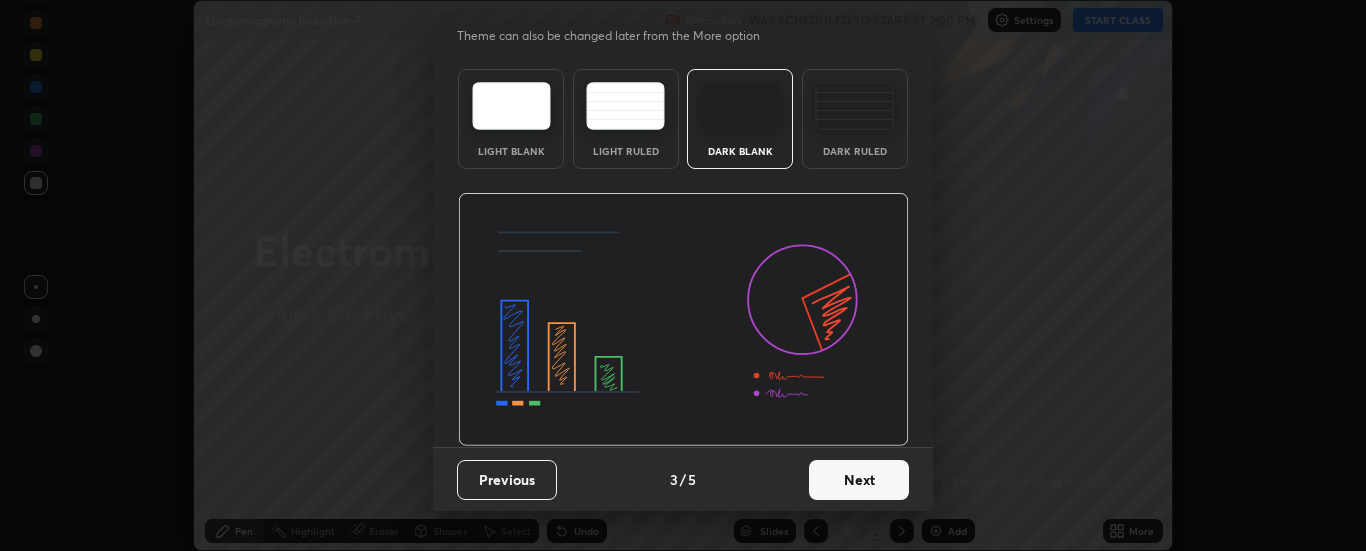 click on "Next" at bounding box center [859, 480] 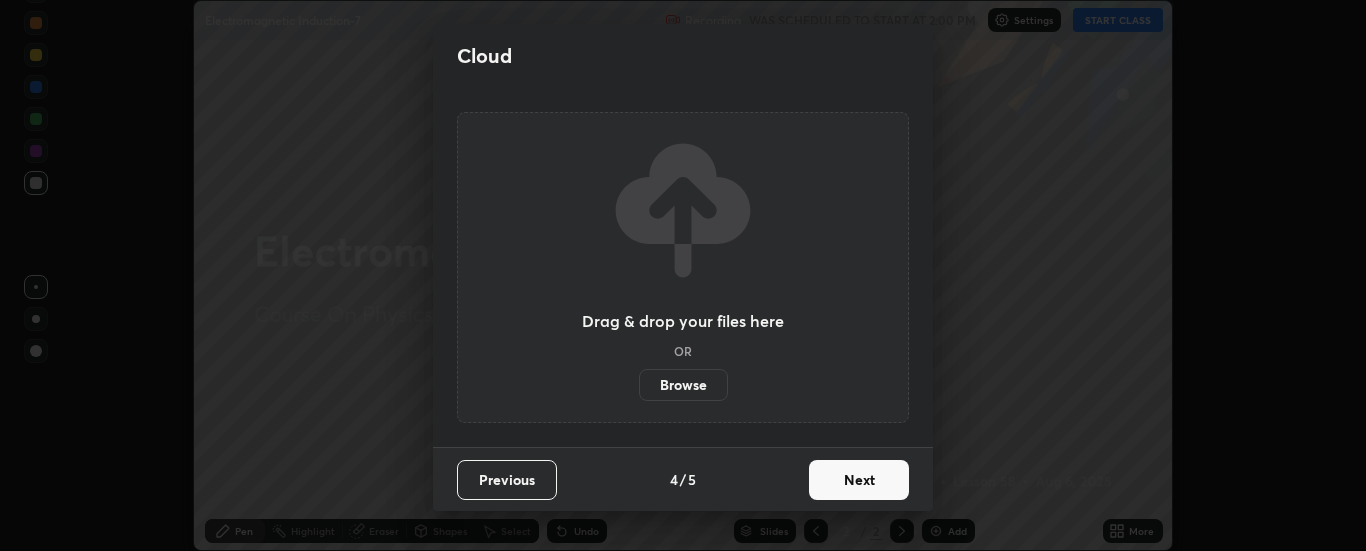scroll, scrollTop: 0, scrollLeft: 0, axis: both 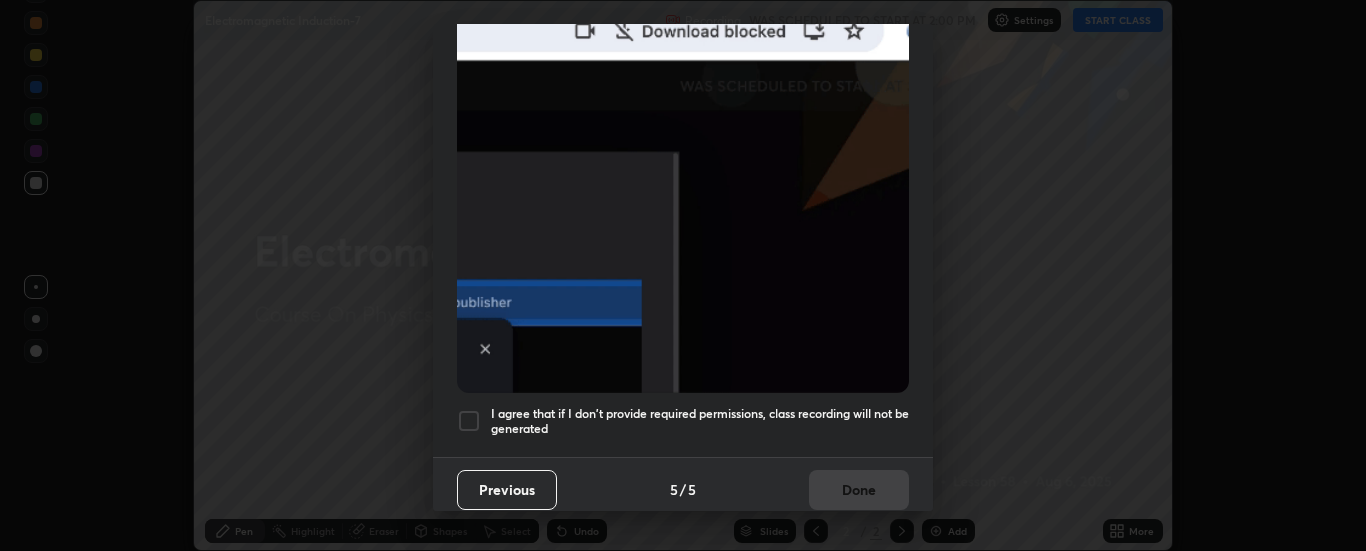 click on "I agree that if I don't provide required permissions, class recording will not be generated" at bounding box center (700, 421) 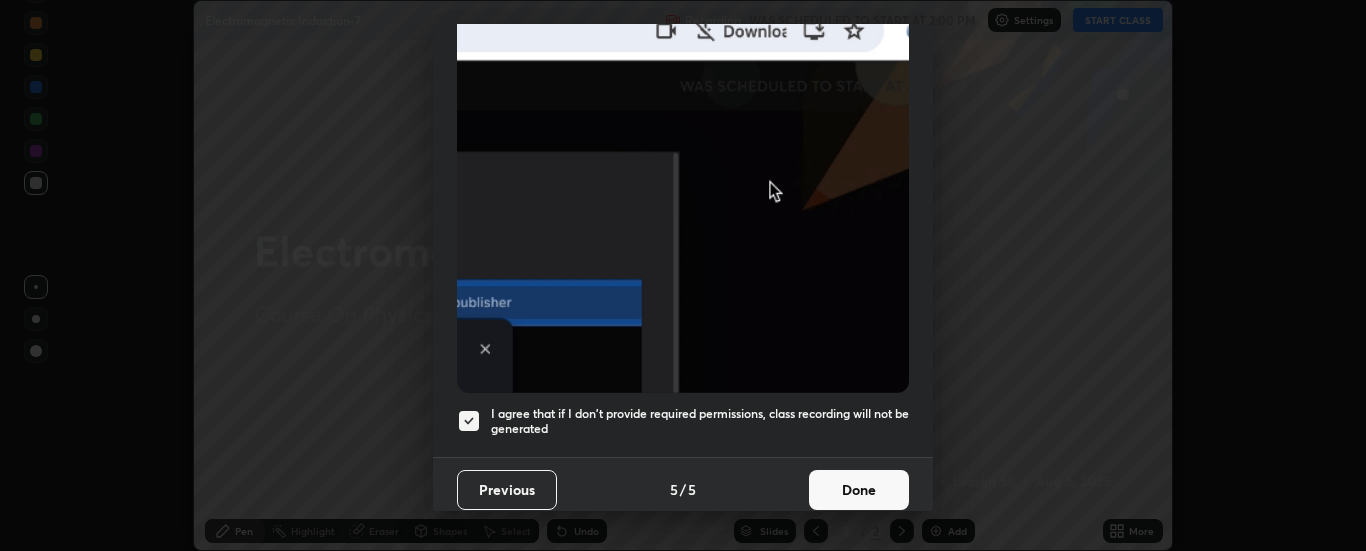 click on "Done" at bounding box center [859, 490] 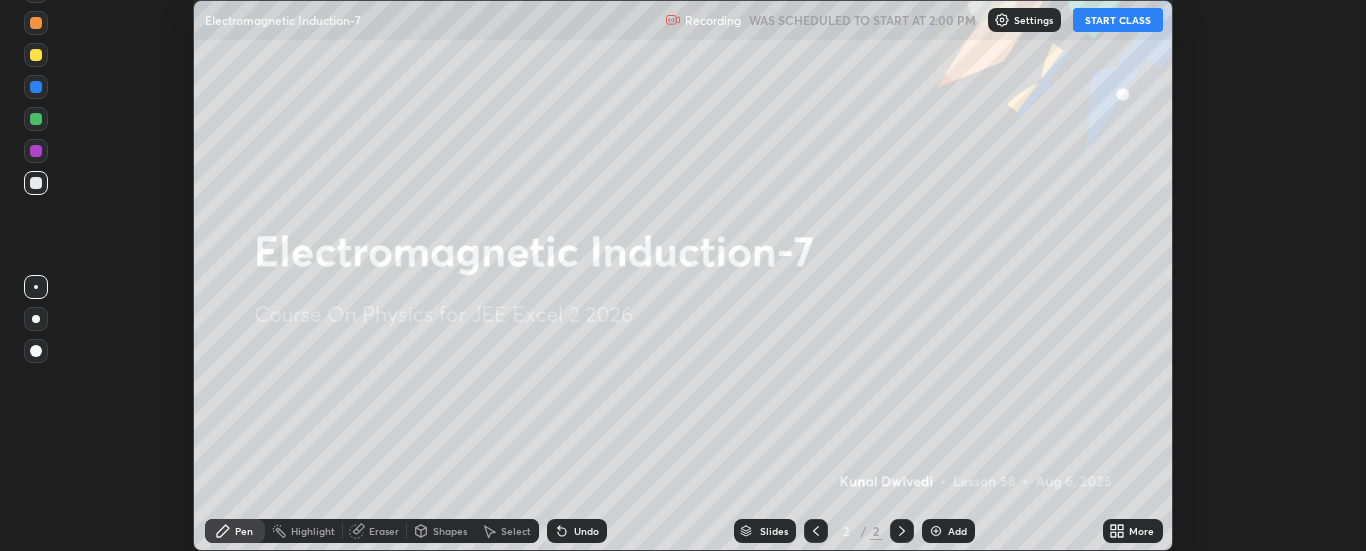 click 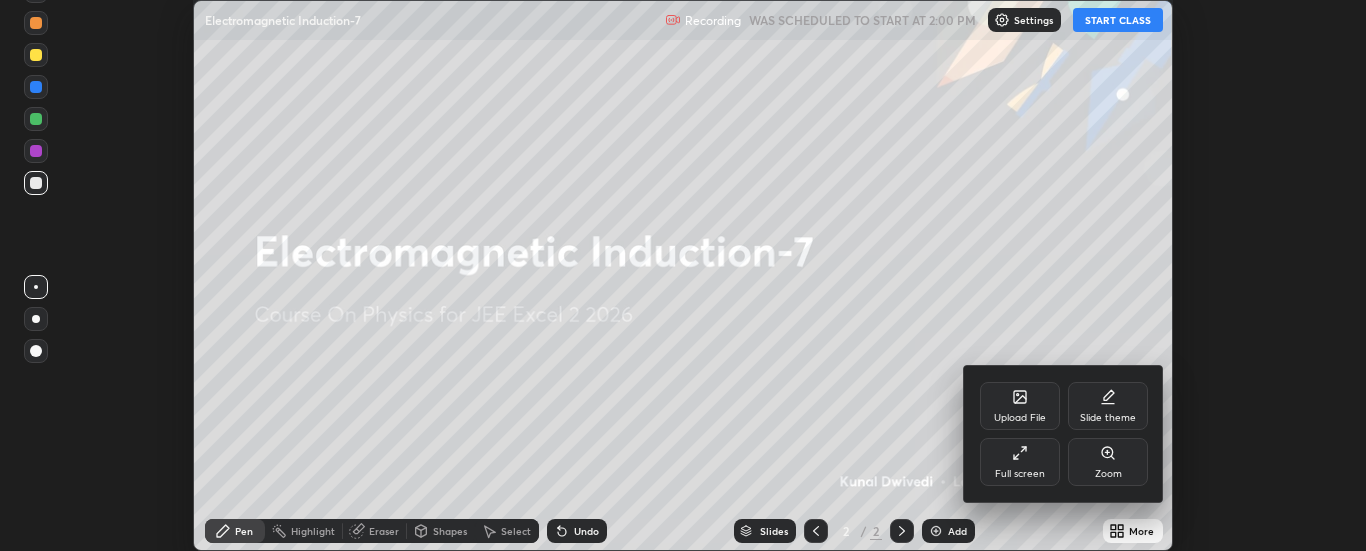 click on "Upload File" at bounding box center (1020, 406) 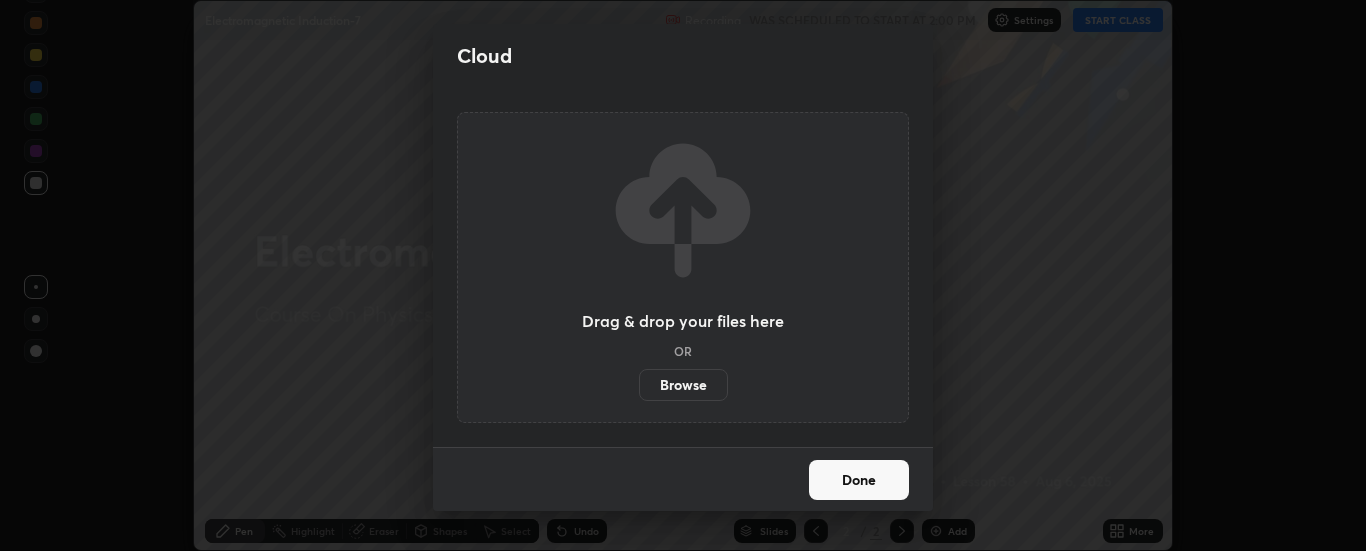 click on "Browse" at bounding box center (683, 385) 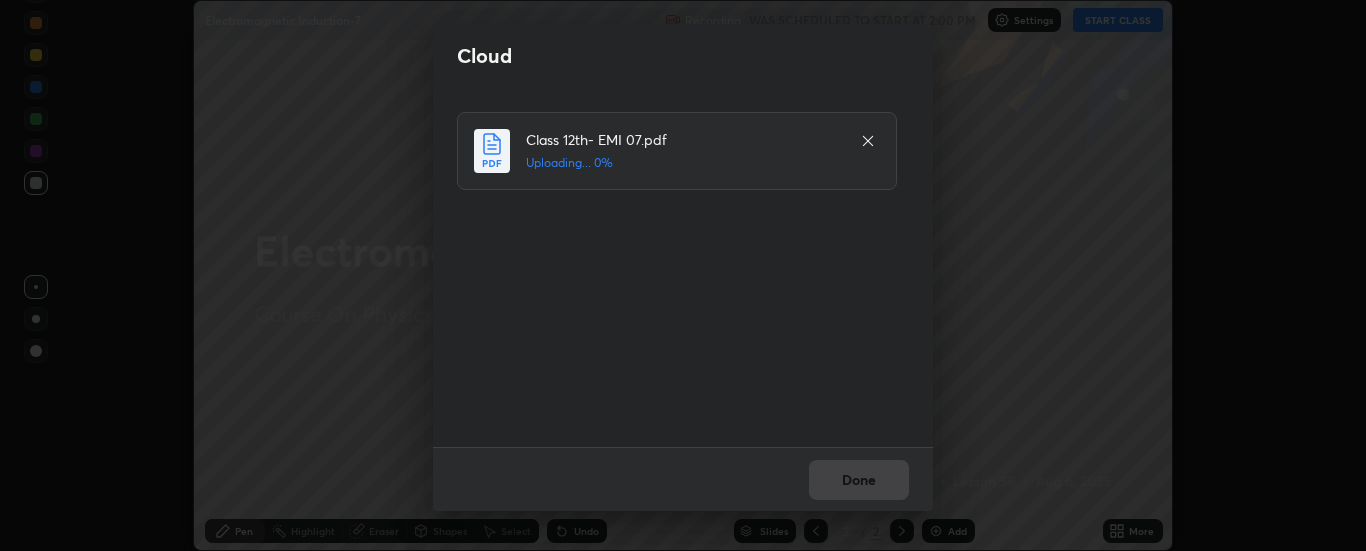 click on "Cloud" at bounding box center [683, 56] 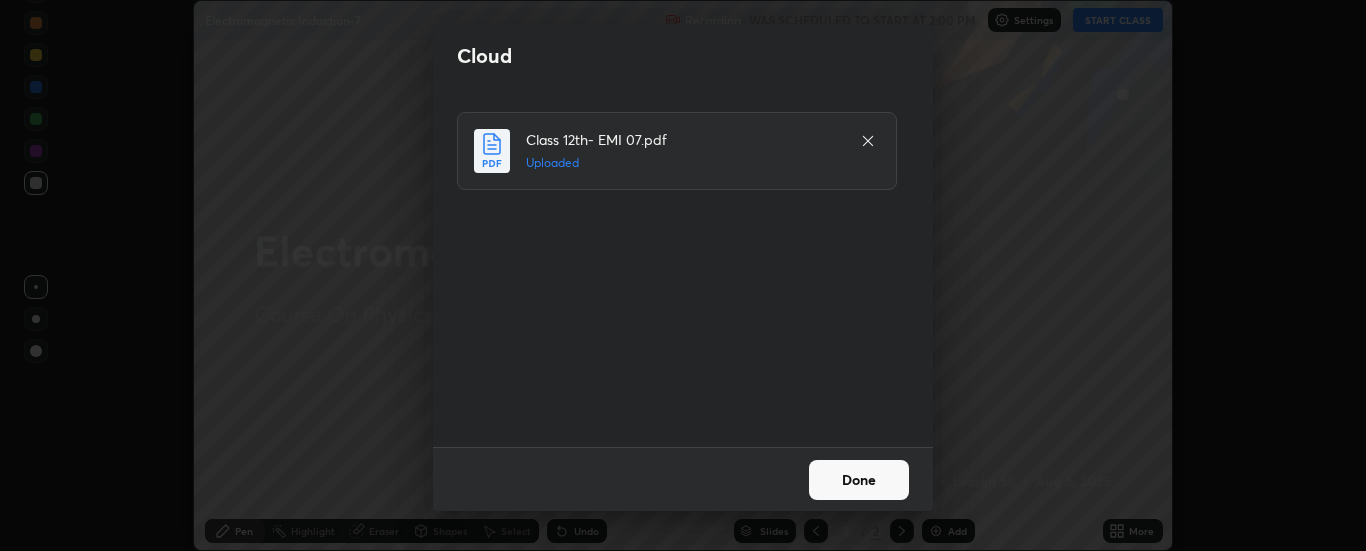 click on "Done" at bounding box center [859, 480] 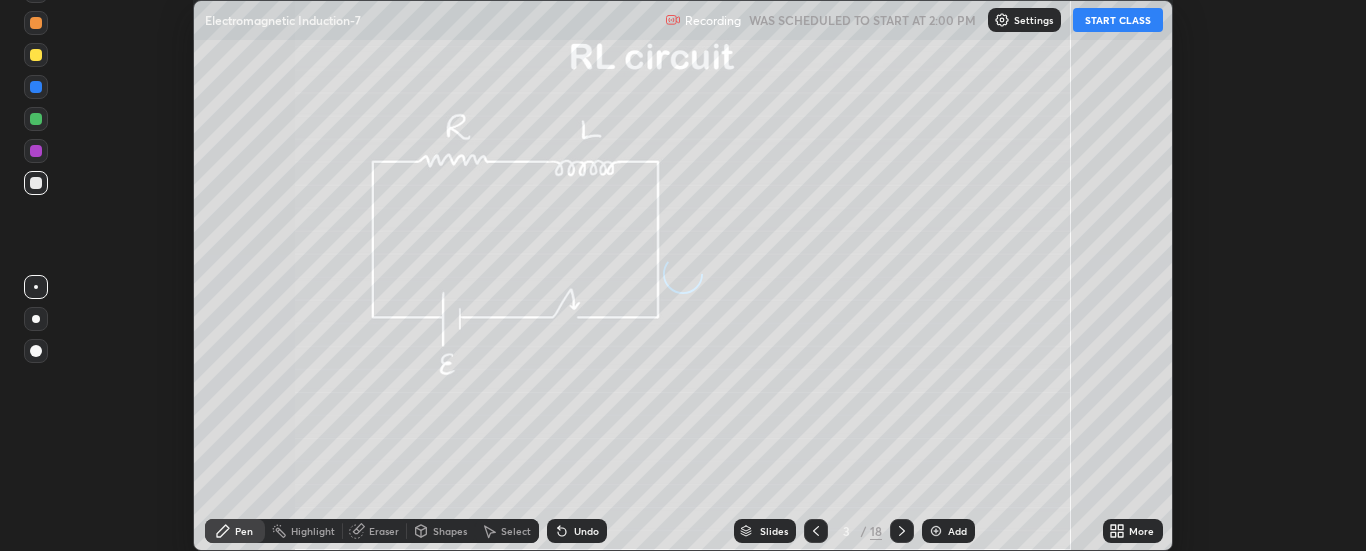 click 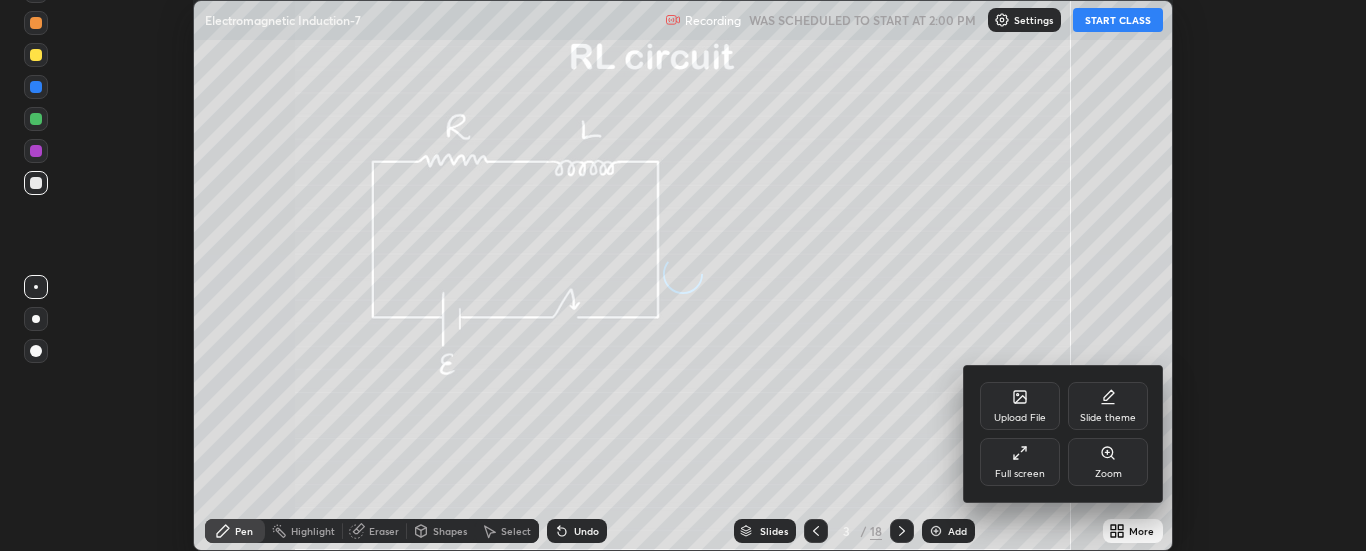 click on "Full screen" at bounding box center (1020, 474) 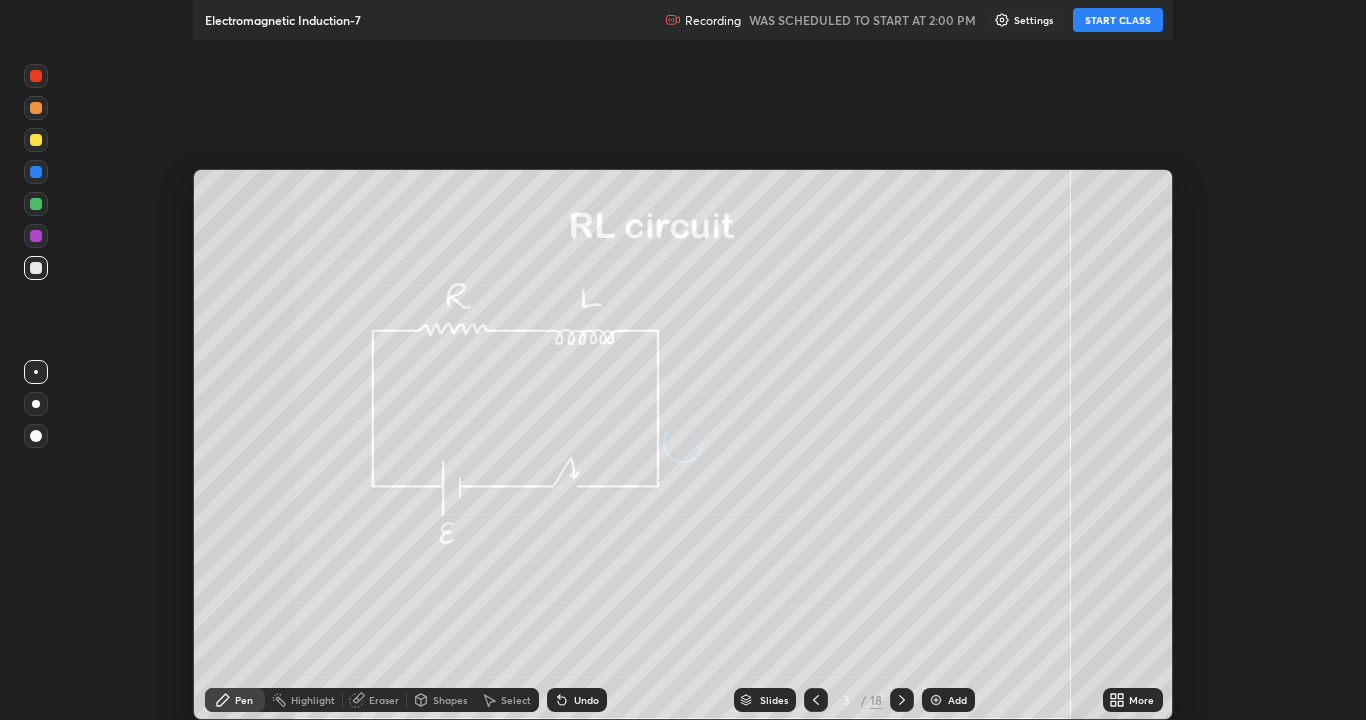 scroll, scrollTop: 99280, scrollLeft: 98634, axis: both 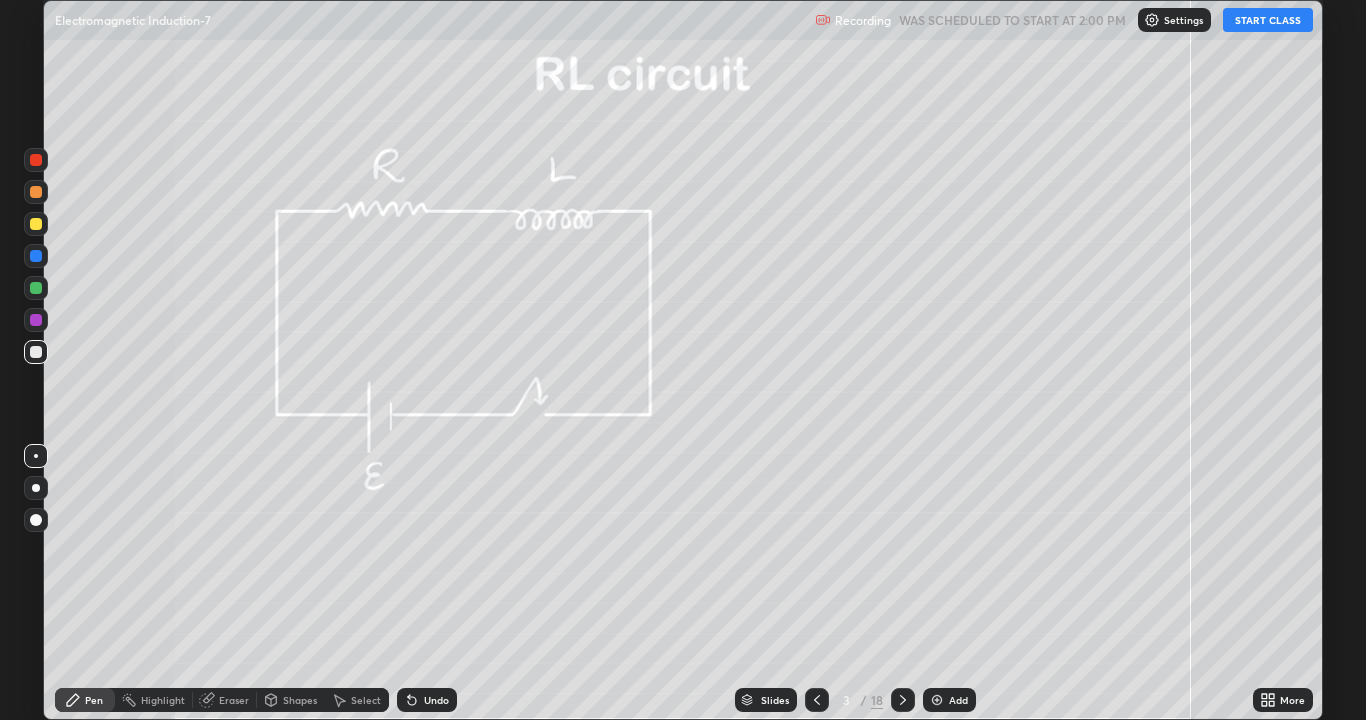 click on "START CLASS" at bounding box center (1268, 20) 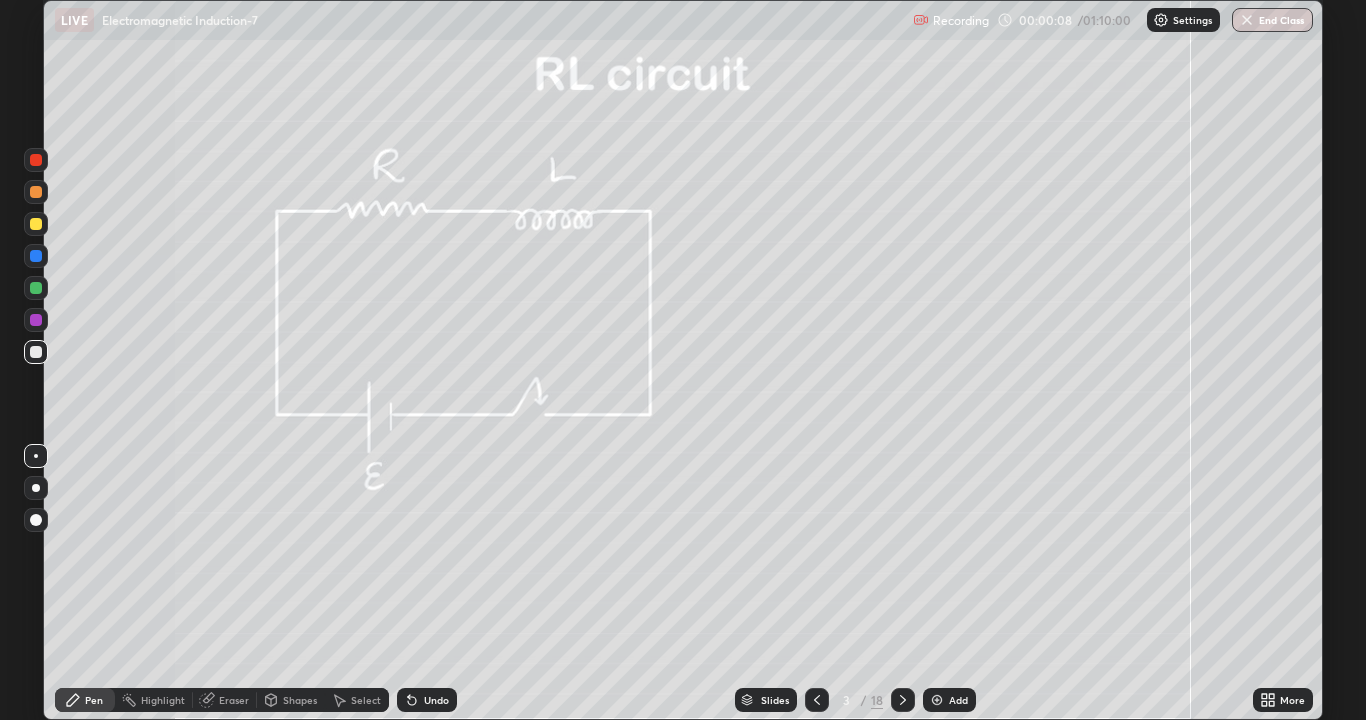 click 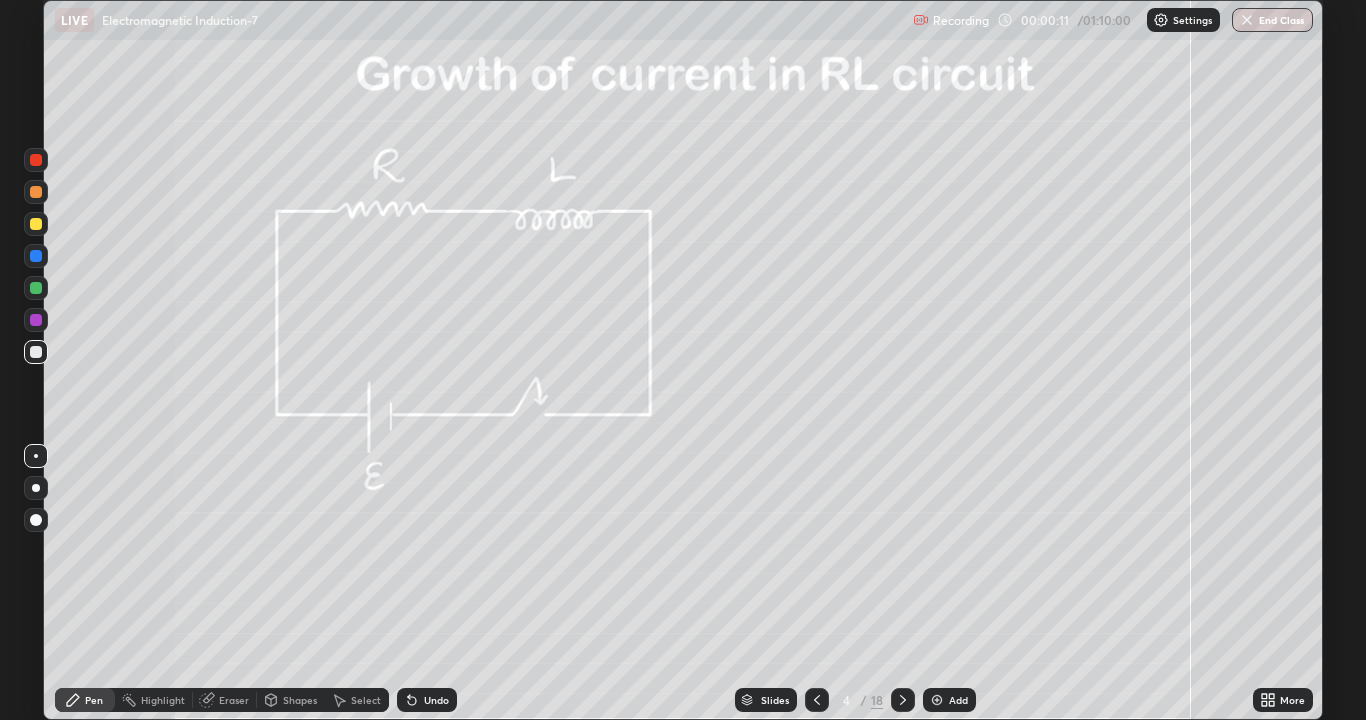 click 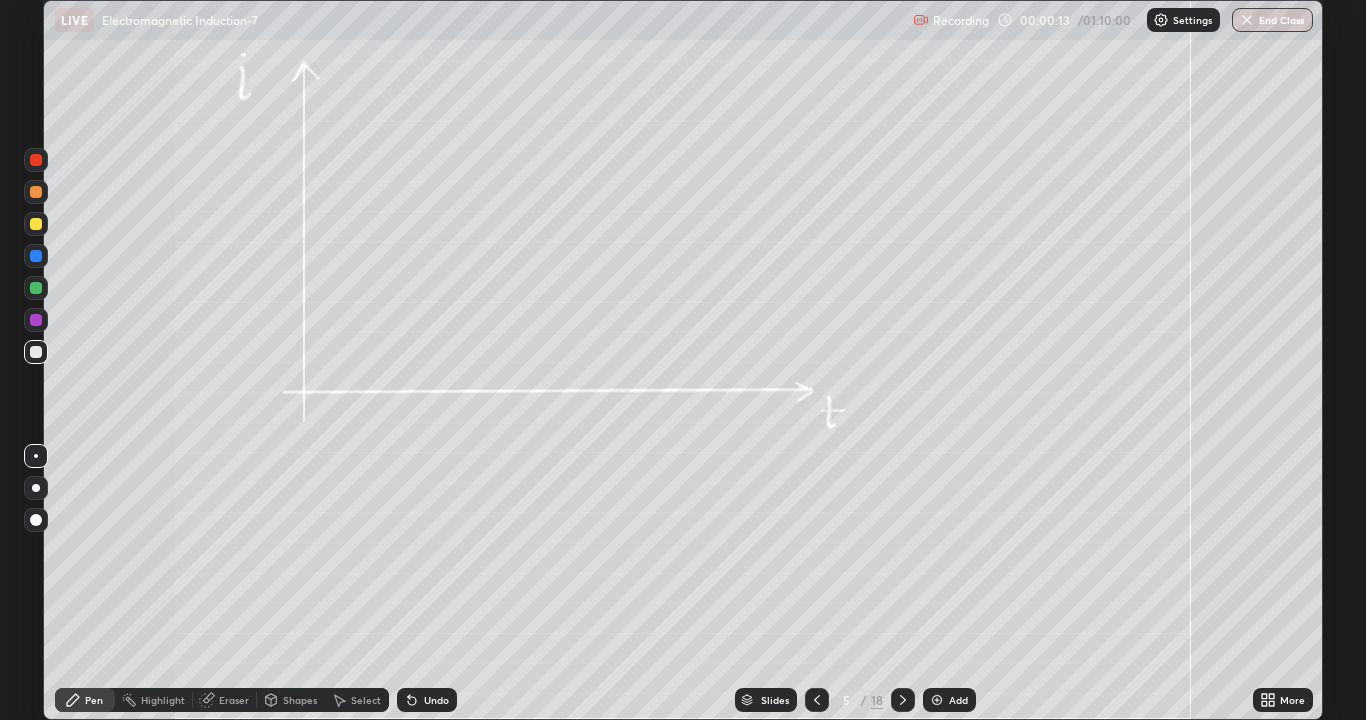click 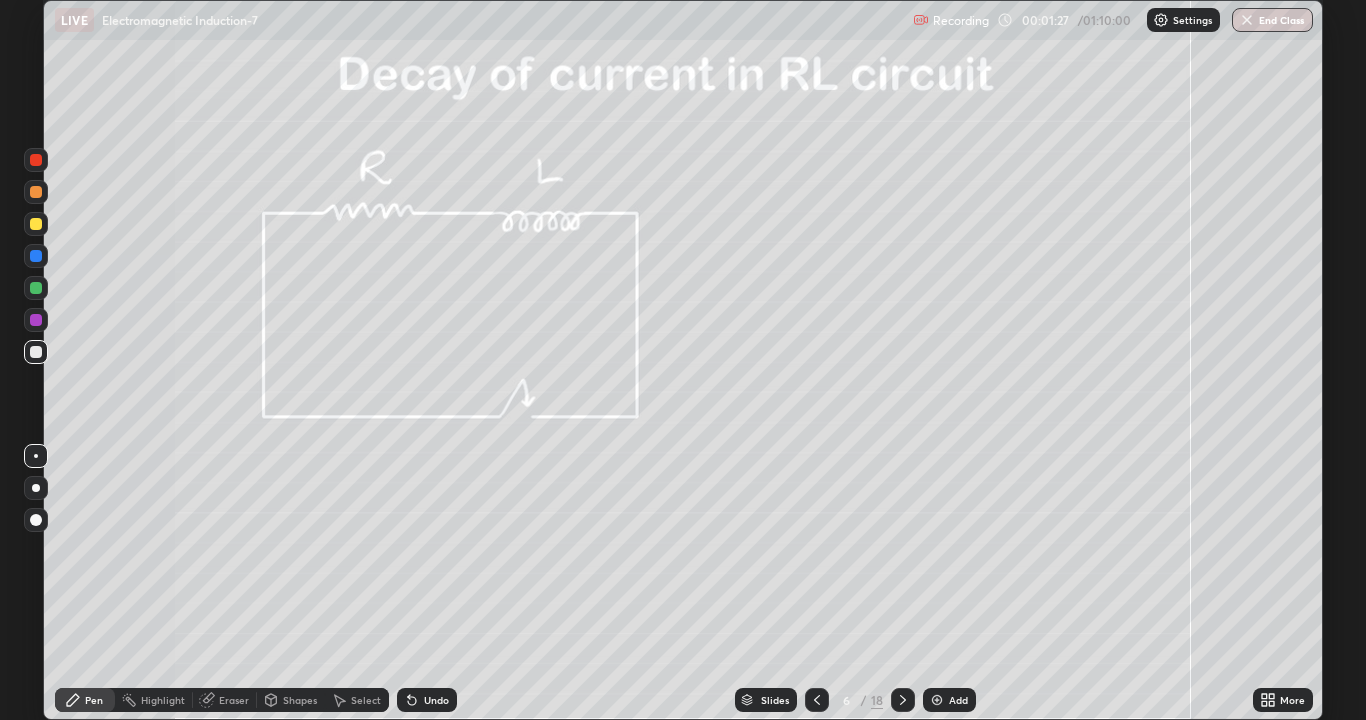click 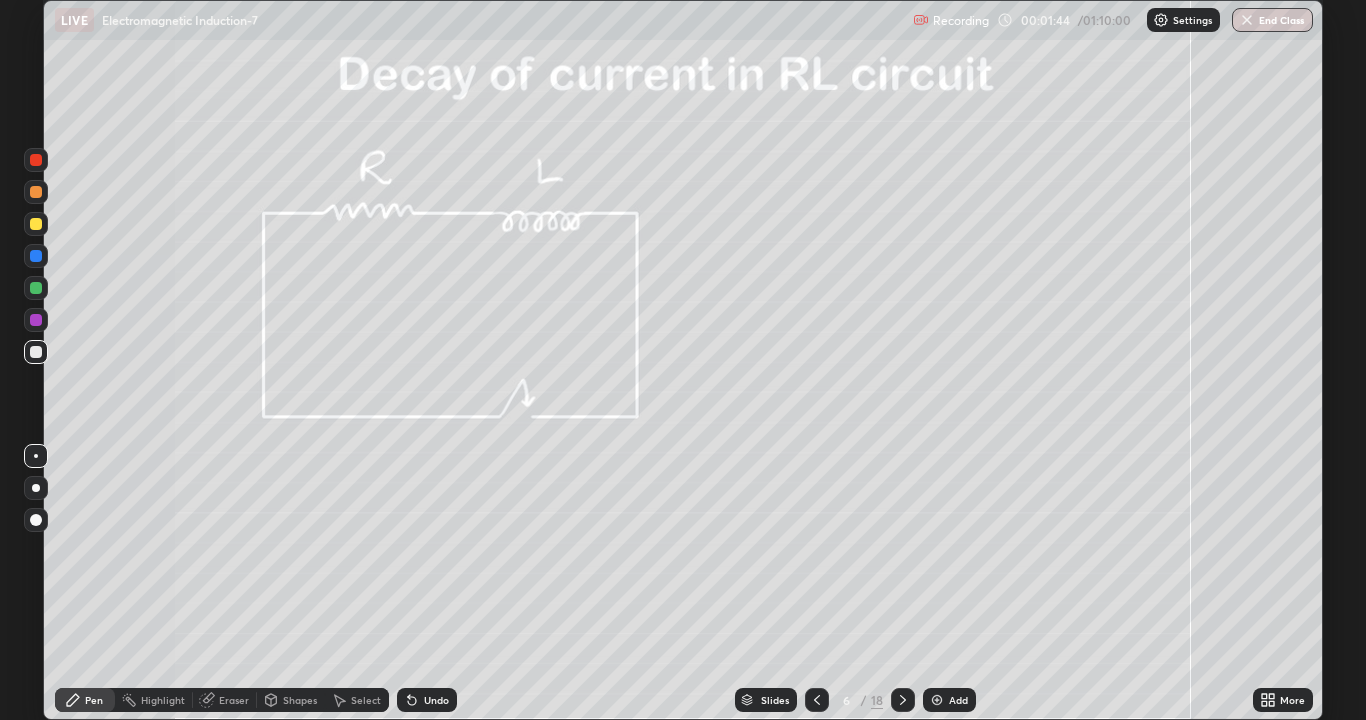 click 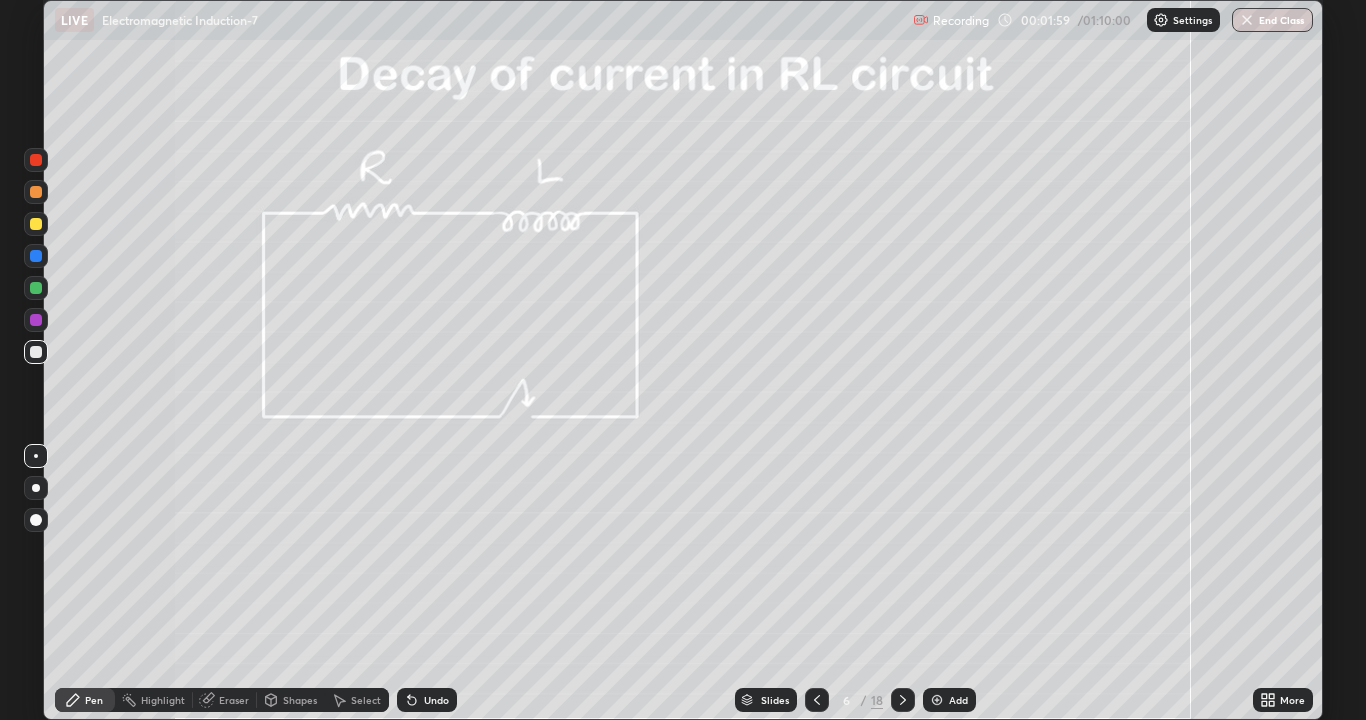 click on "Eraser" at bounding box center (234, 700) 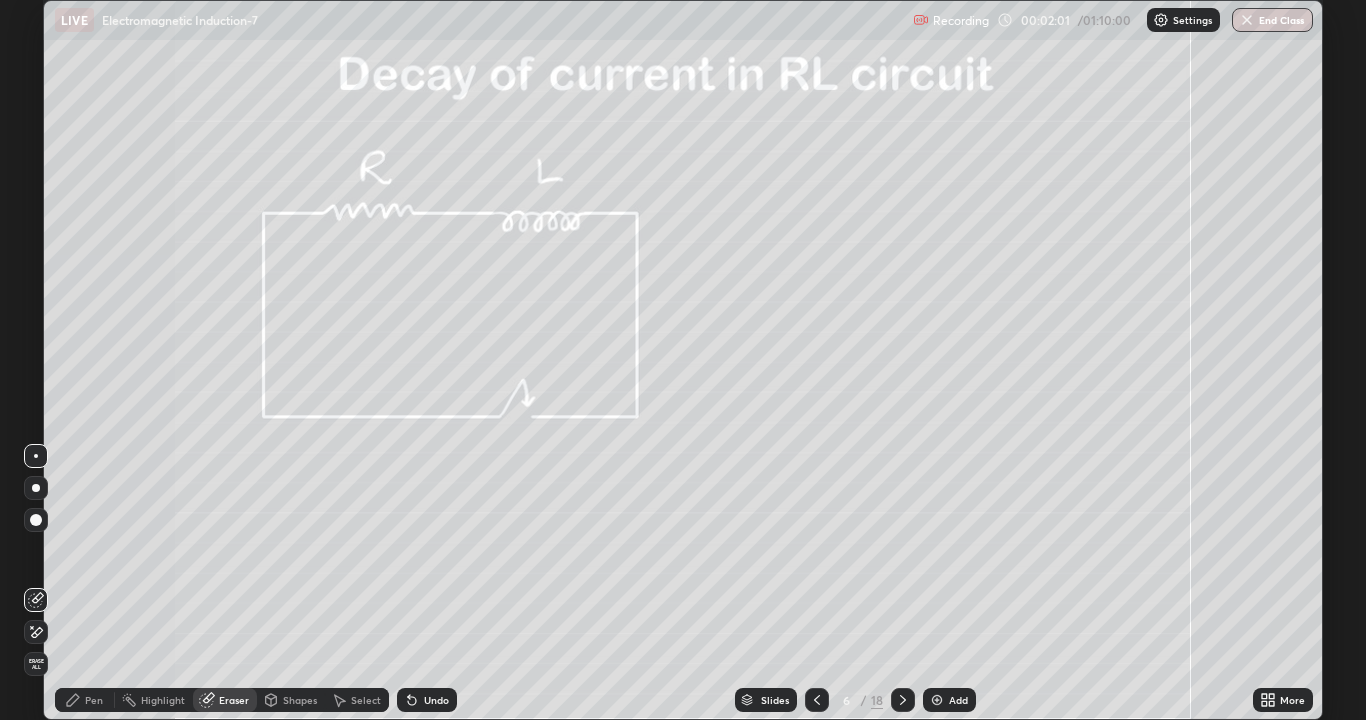 click on "Pen" at bounding box center [94, 700] 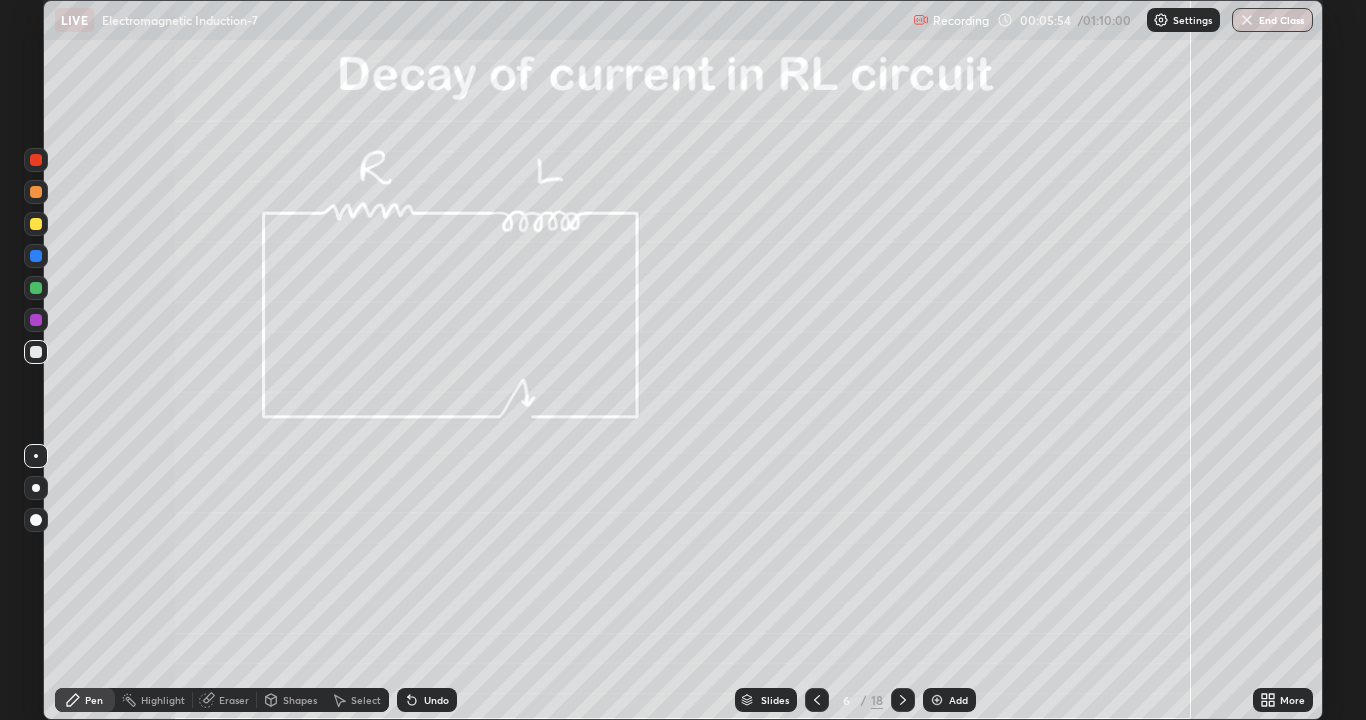 click 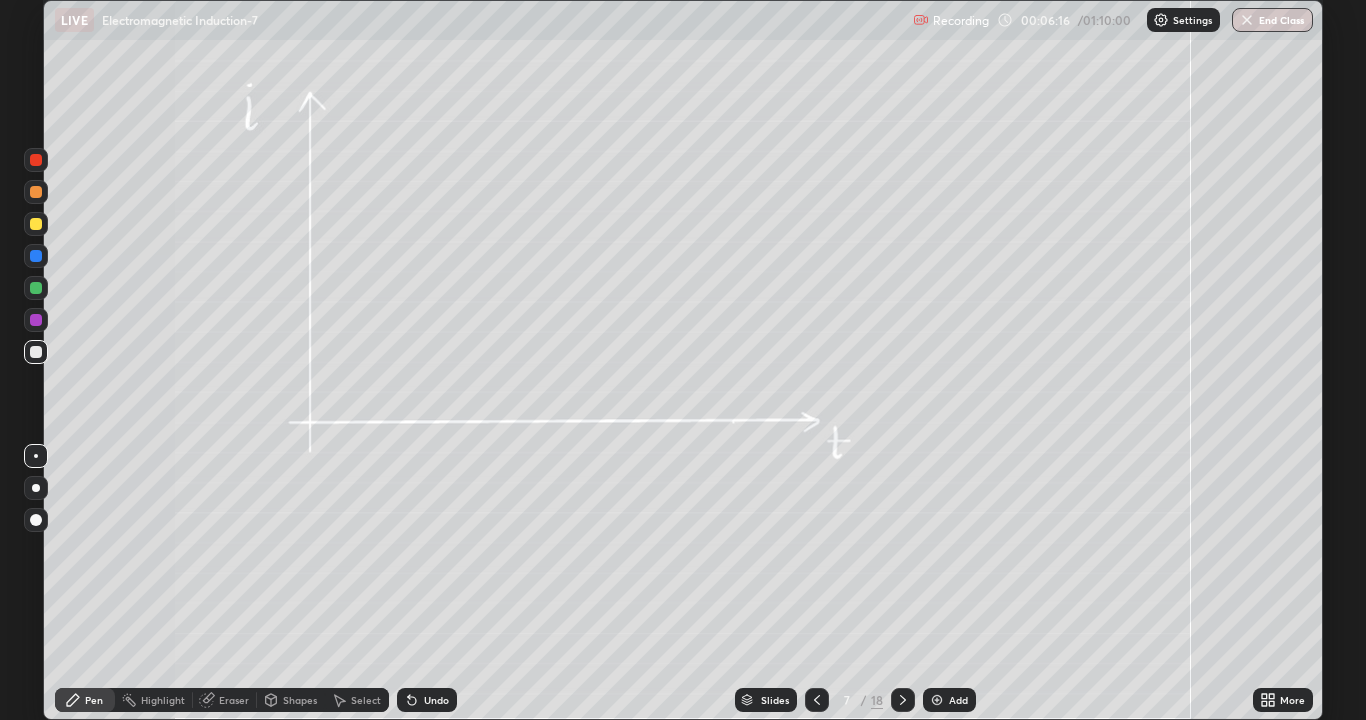 click on "Undo" at bounding box center (427, 700) 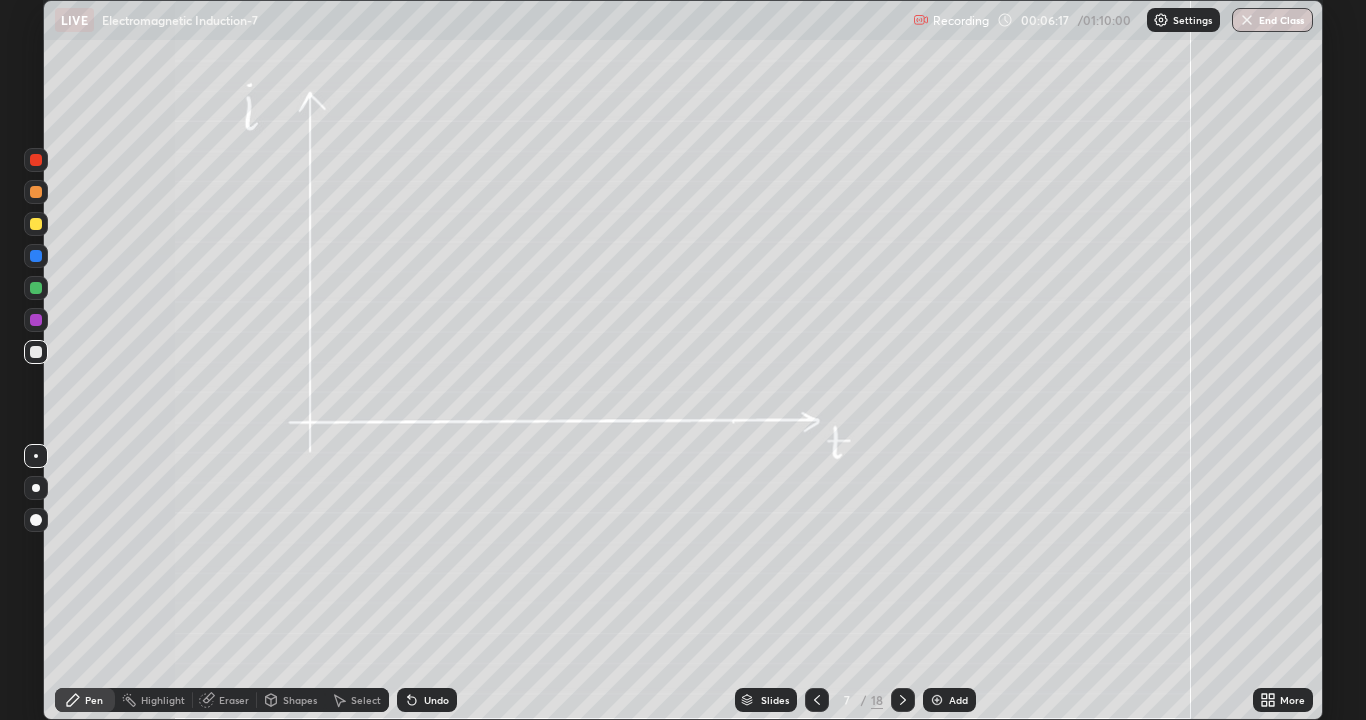 click on "Undo" at bounding box center (427, 700) 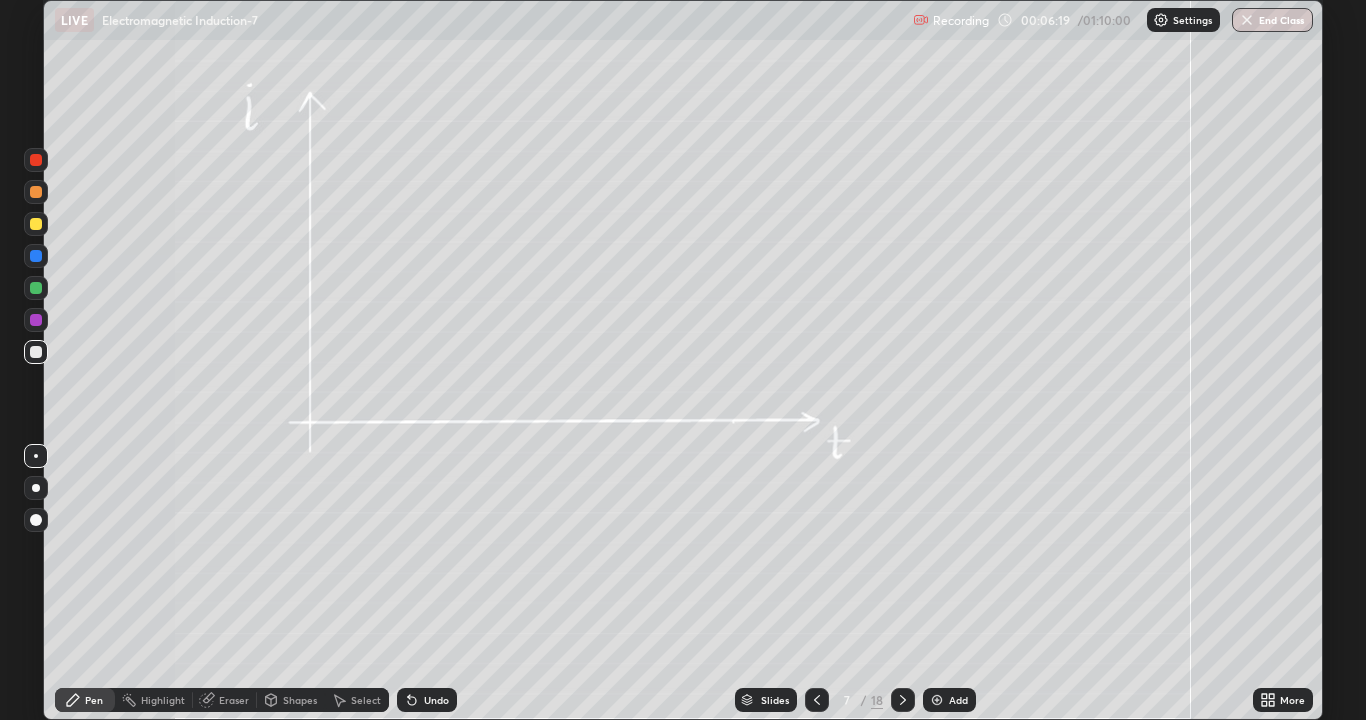 click on "Undo" at bounding box center (427, 700) 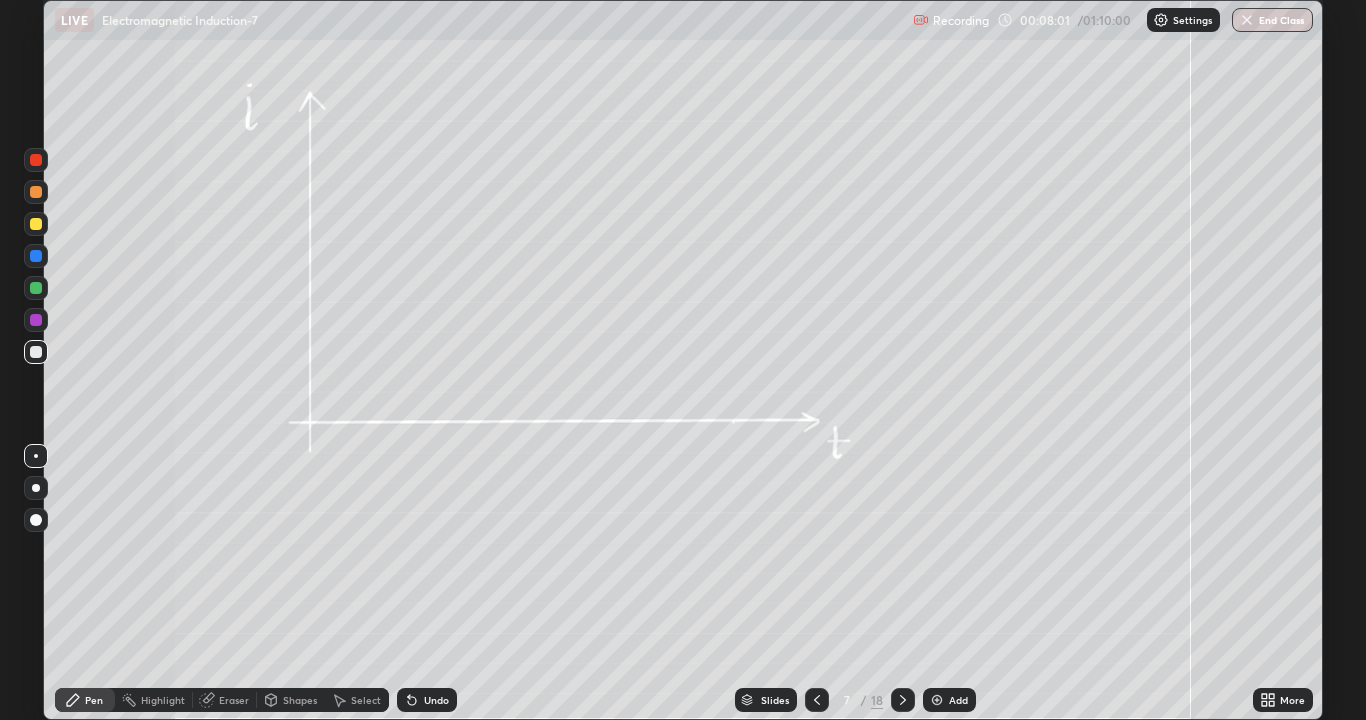 click at bounding box center (36, 288) 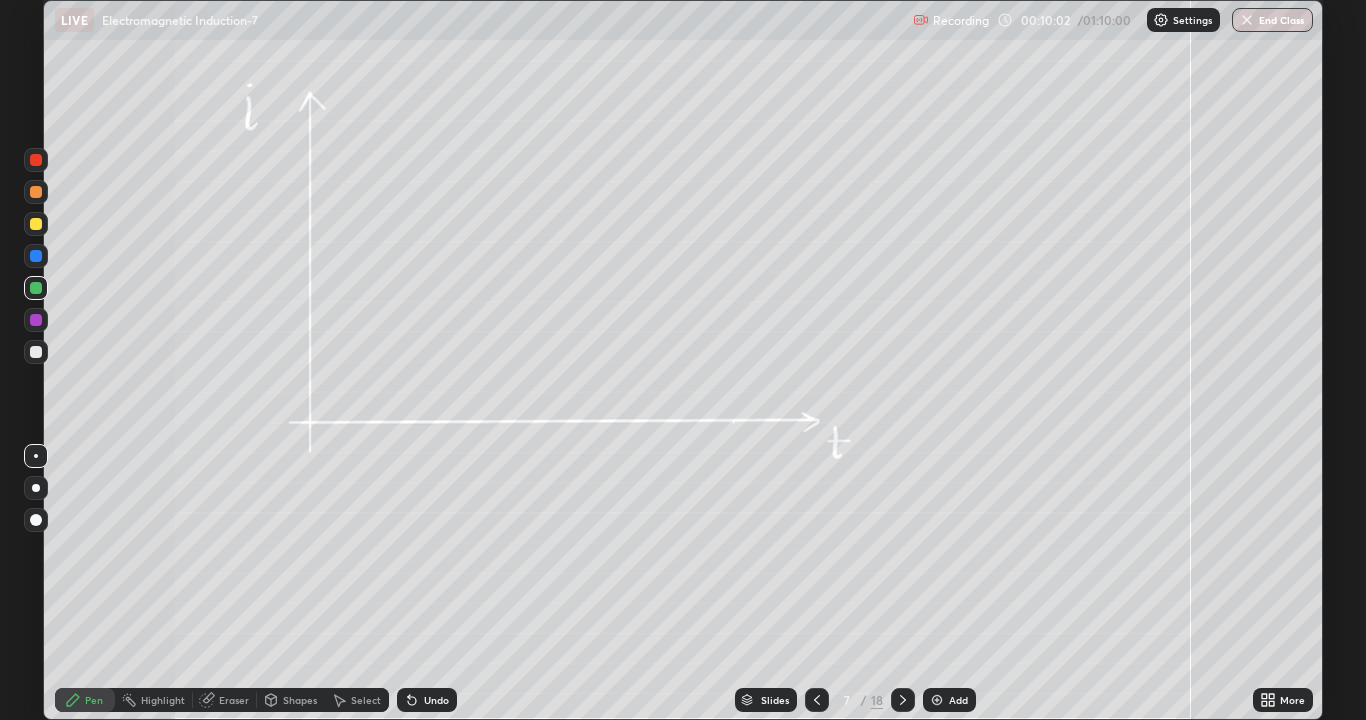 click 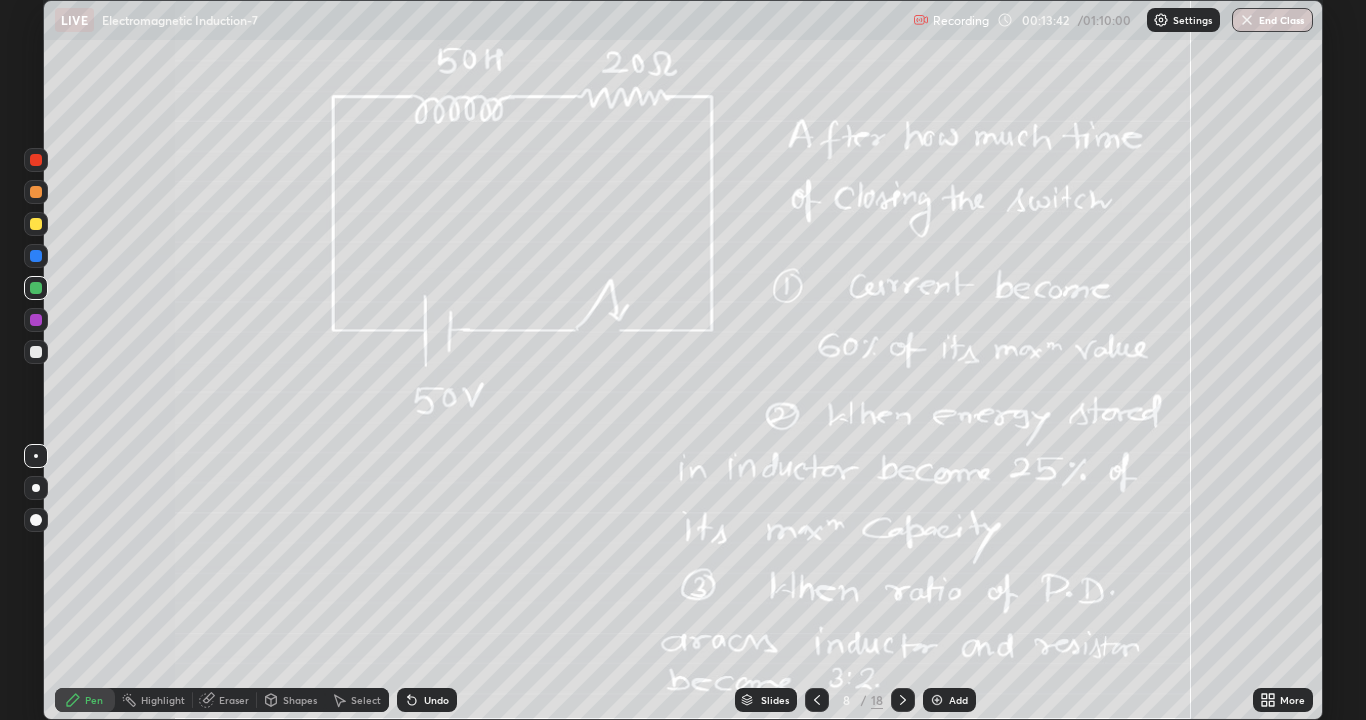 click at bounding box center (36, 224) 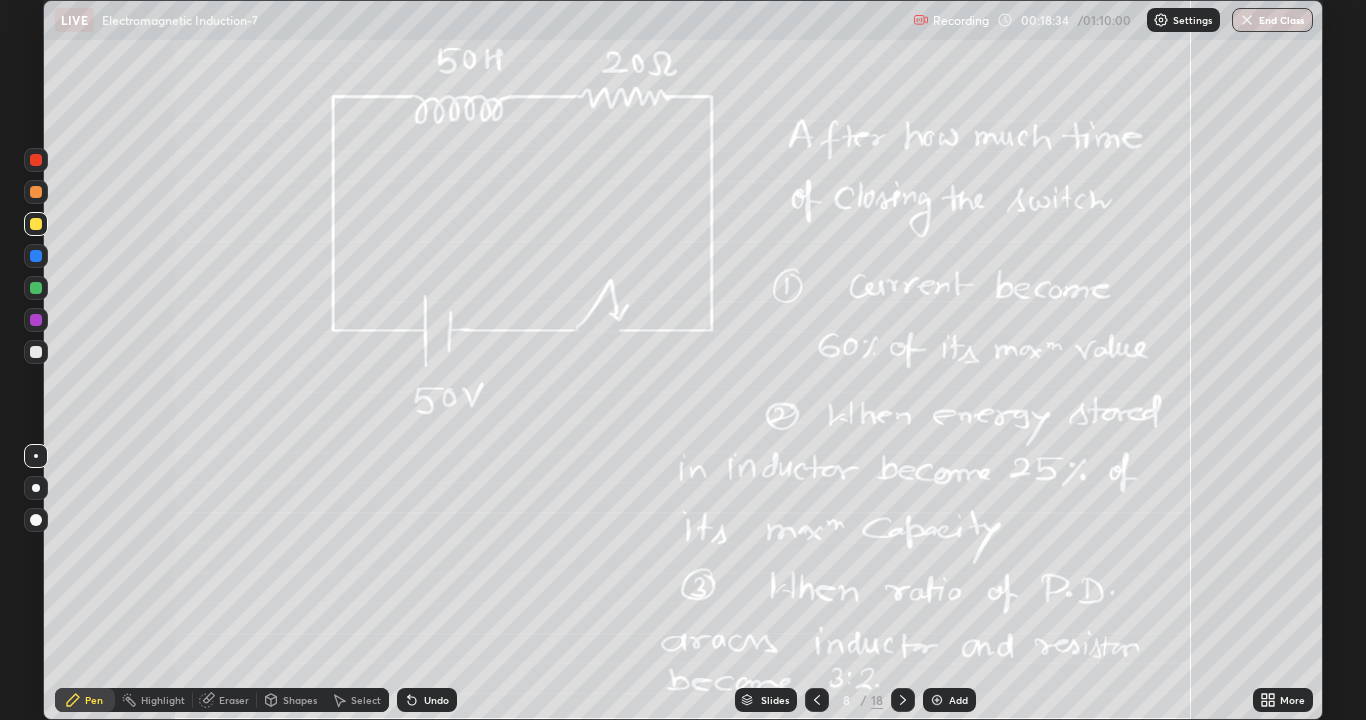 click on "Eraser" at bounding box center [225, 700] 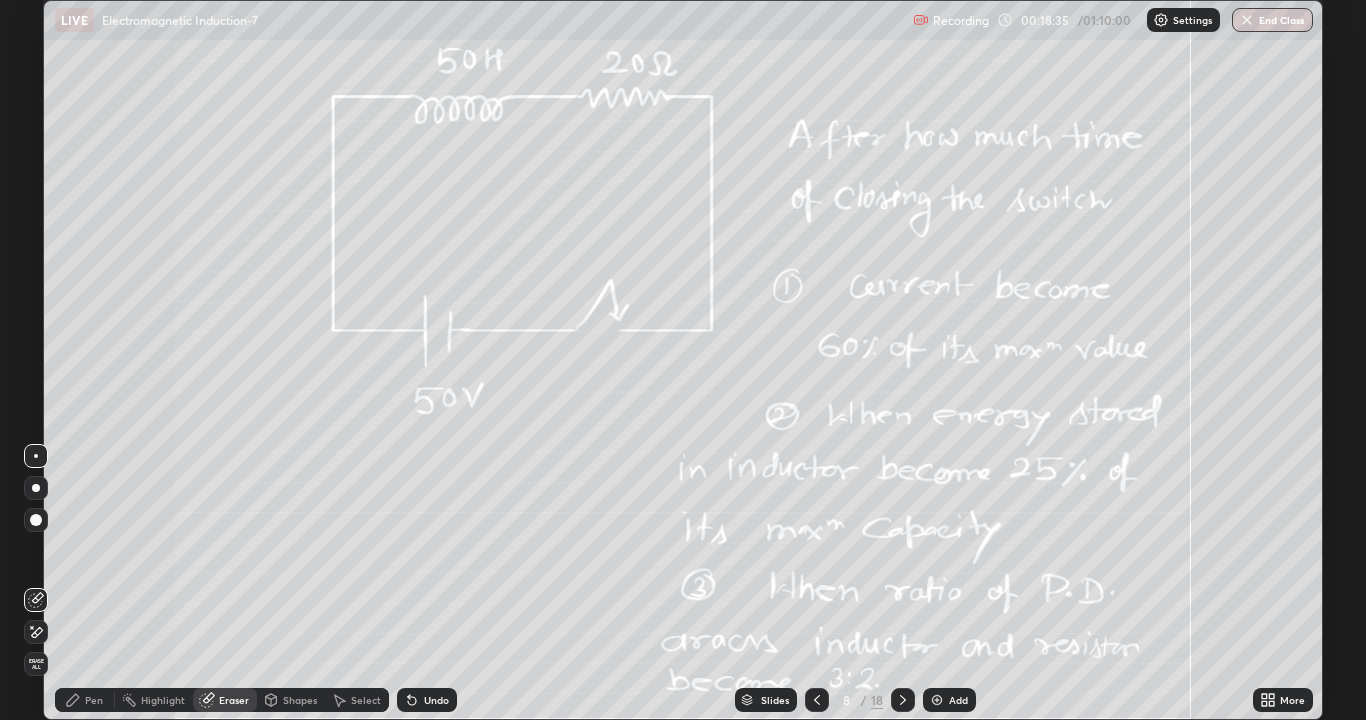 click 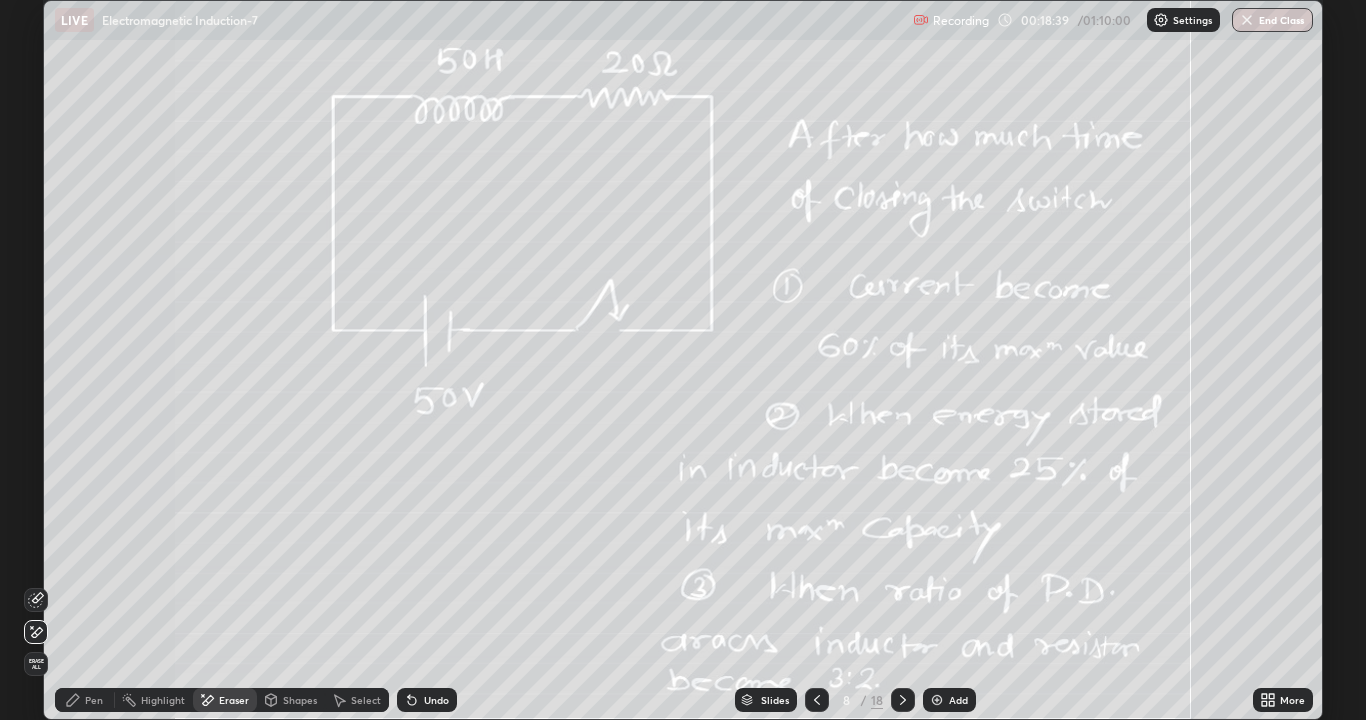 click 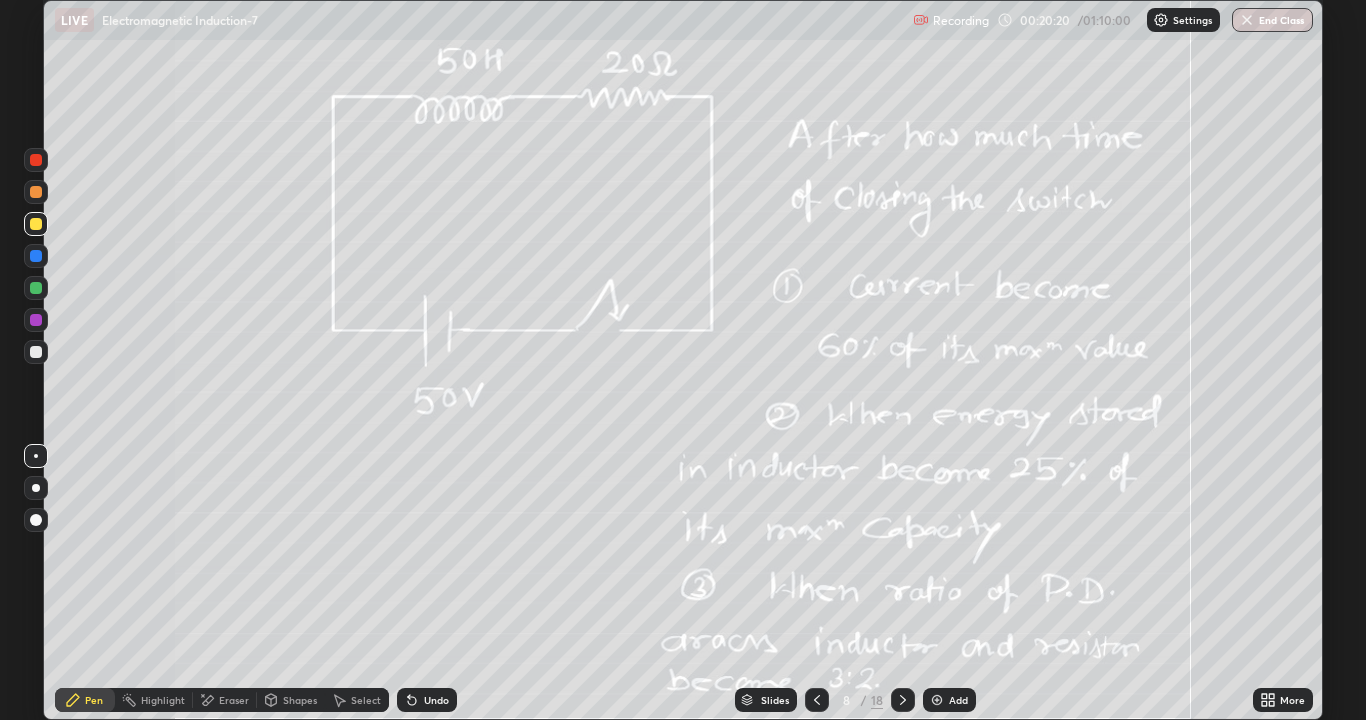 click at bounding box center (36, 288) 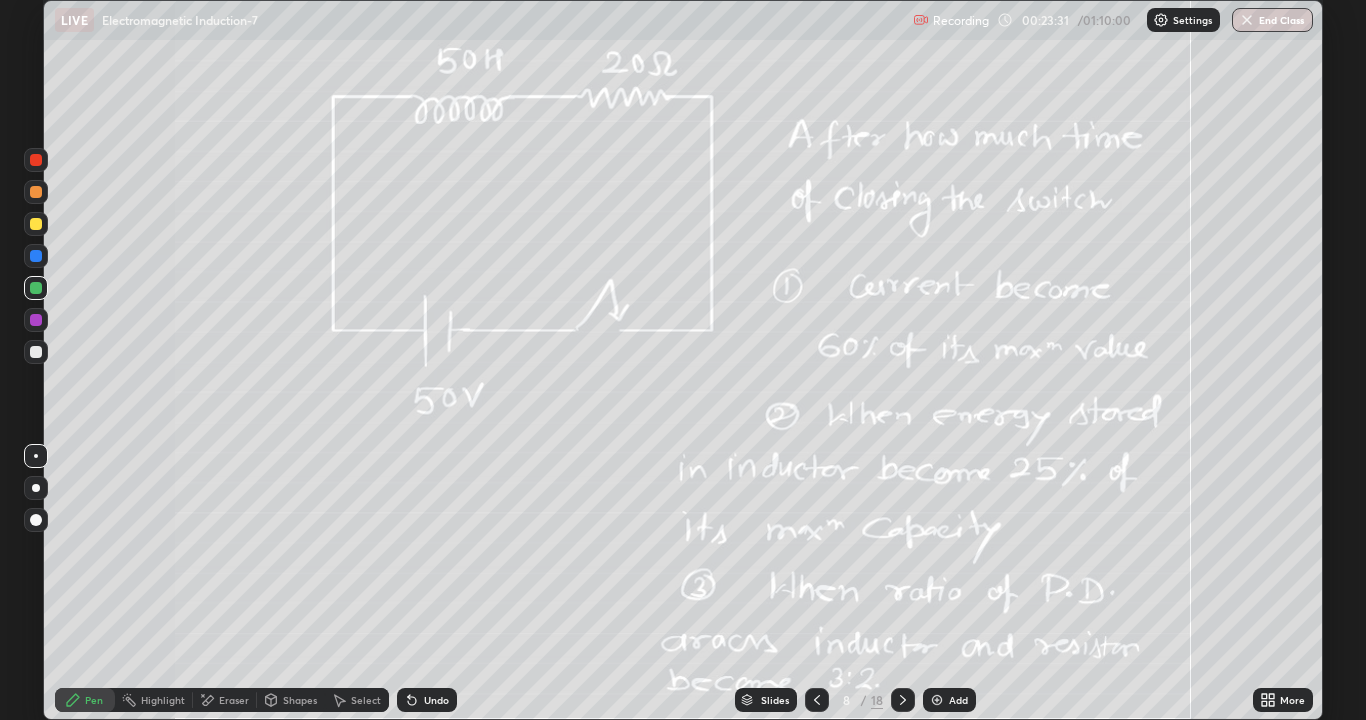 click 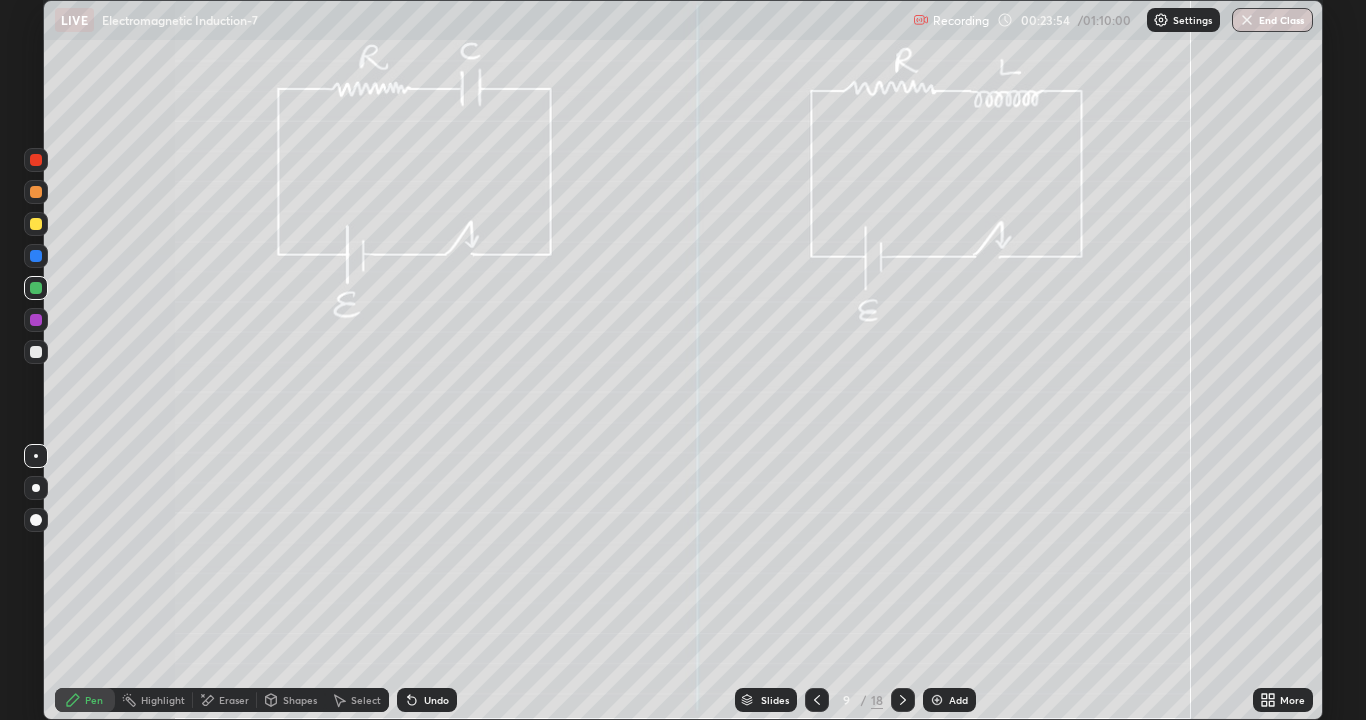 click at bounding box center [36, 352] 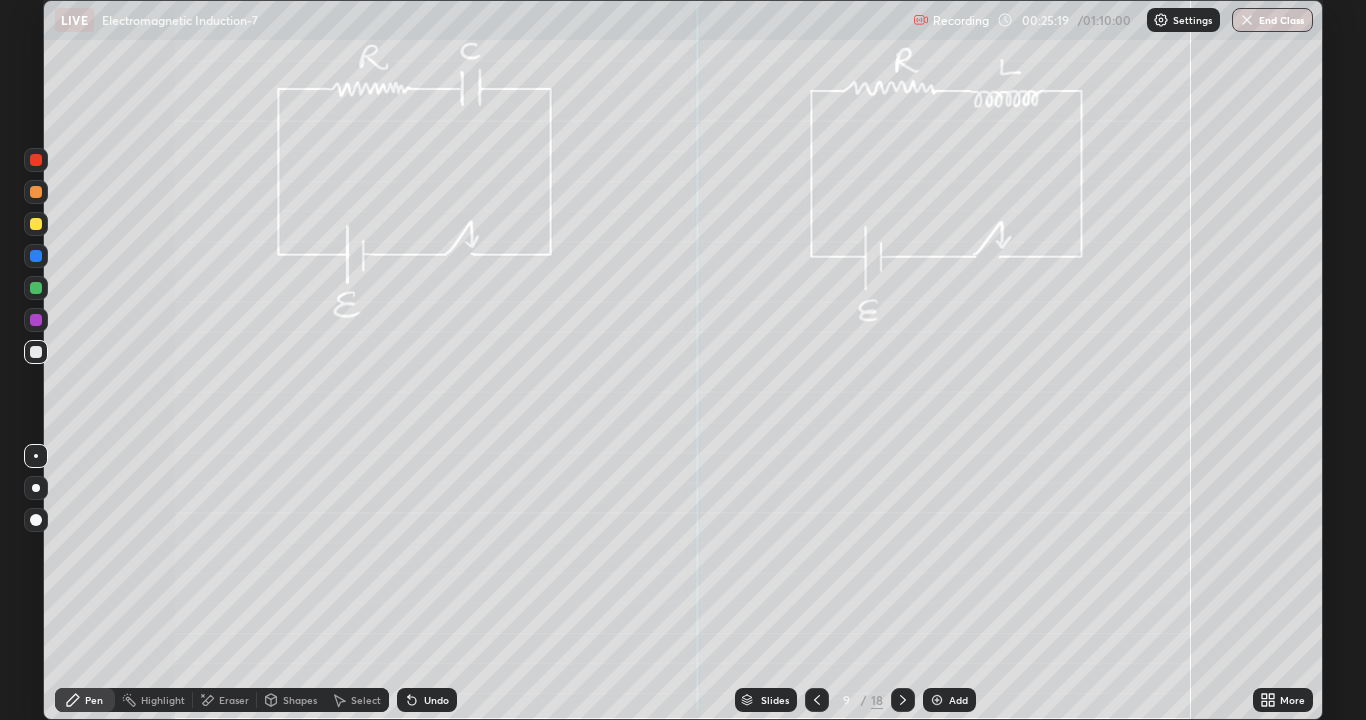 click at bounding box center [36, 288] 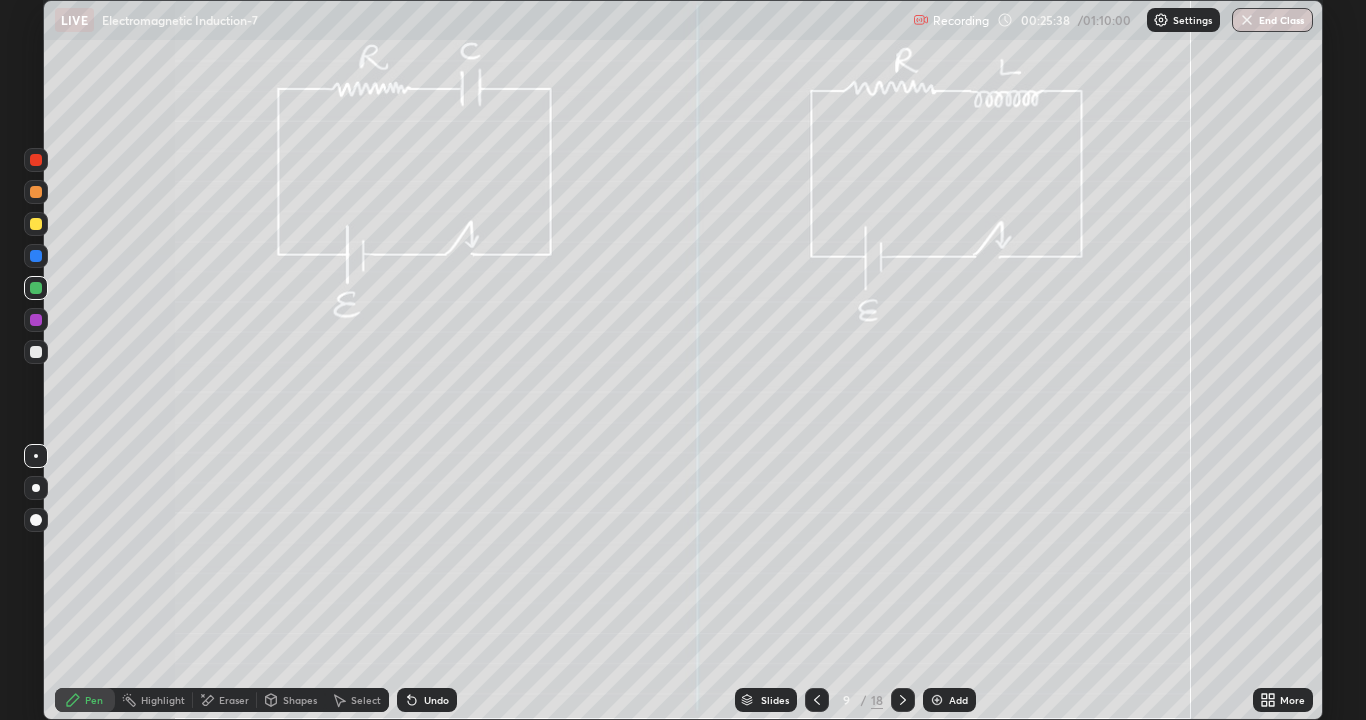 click at bounding box center [36, 352] 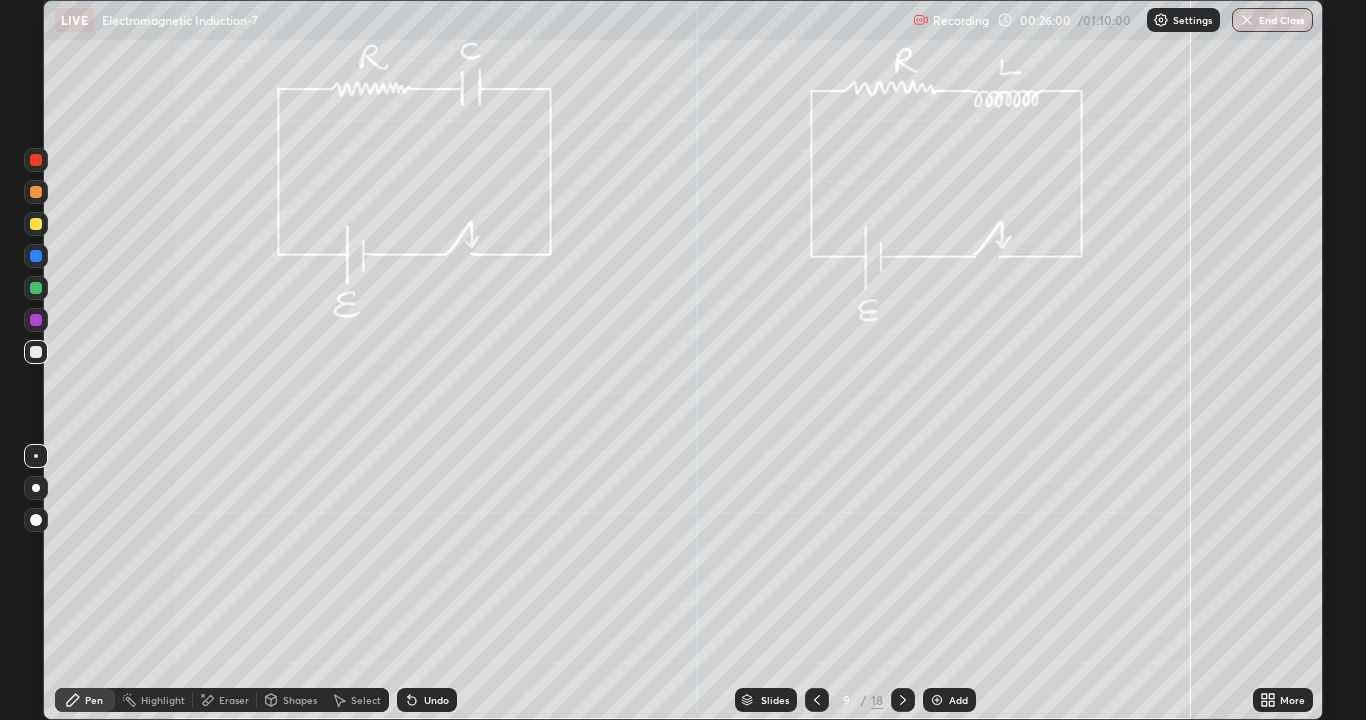 click at bounding box center [36, 288] 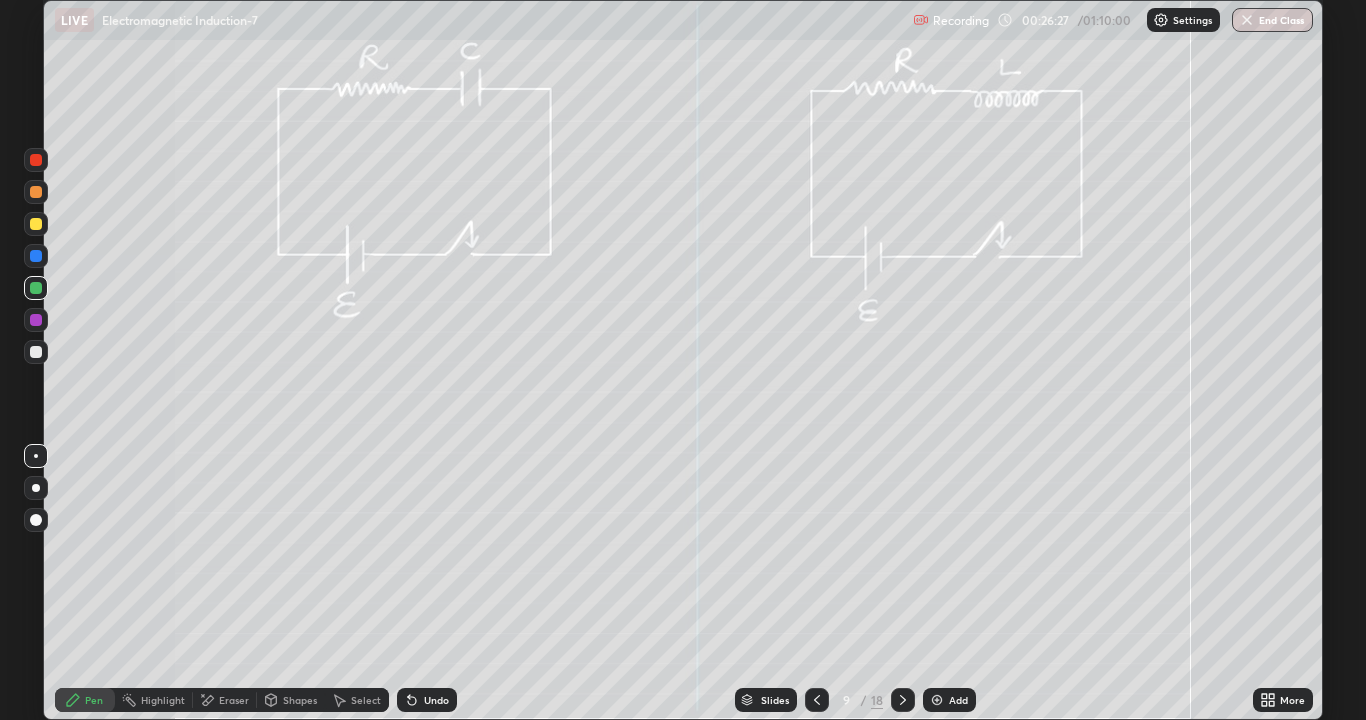 click at bounding box center (36, 352) 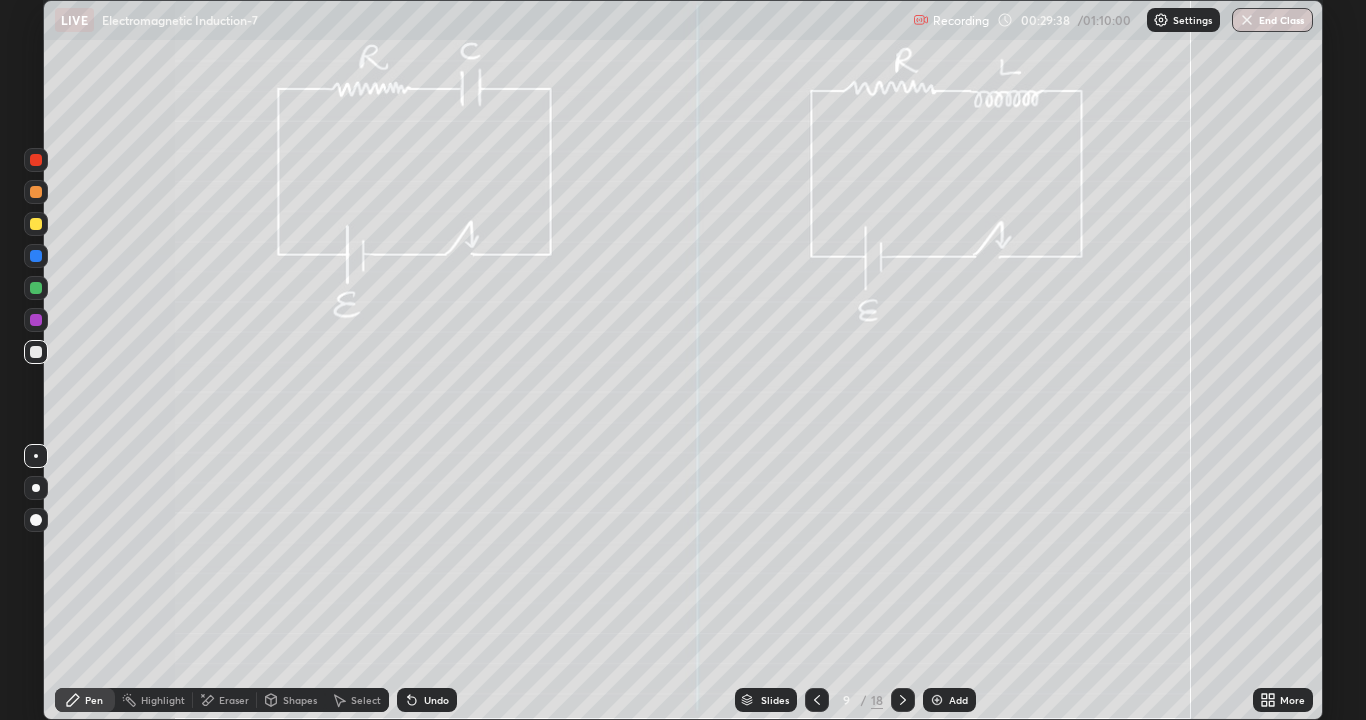 click 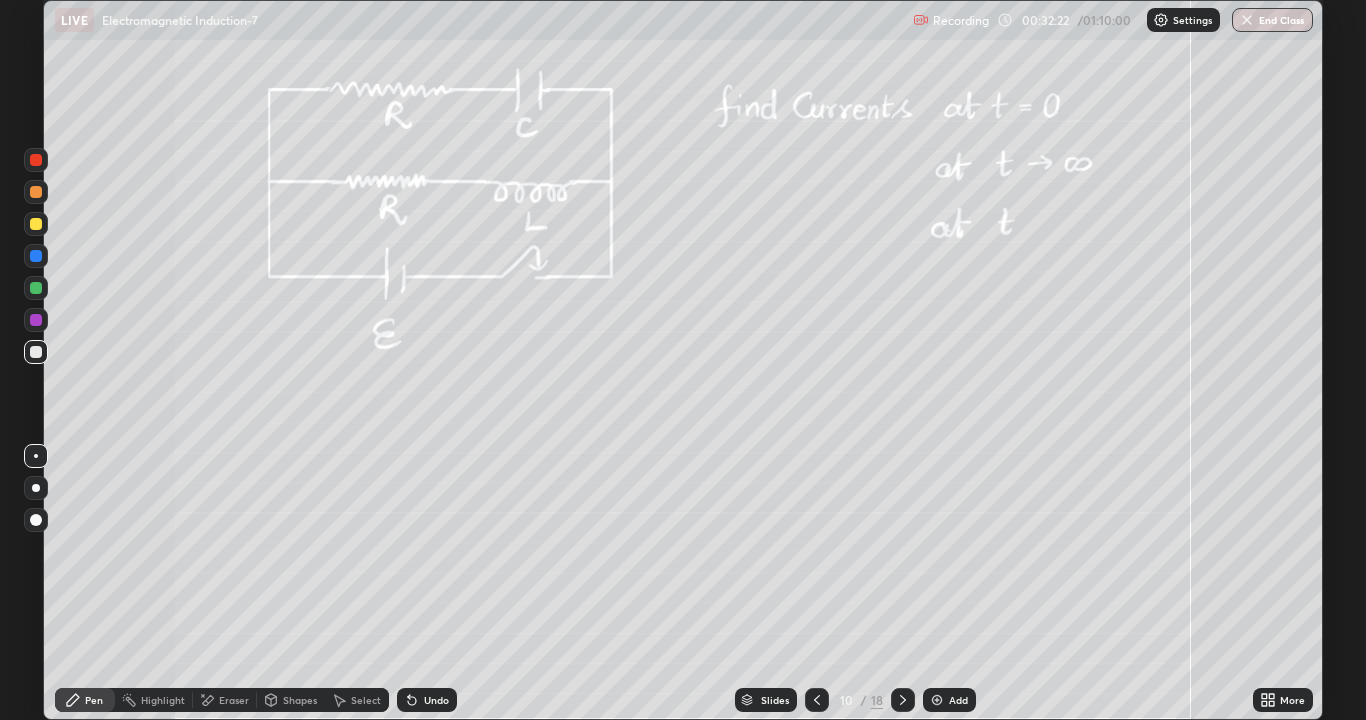 click on "Undo" at bounding box center [436, 700] 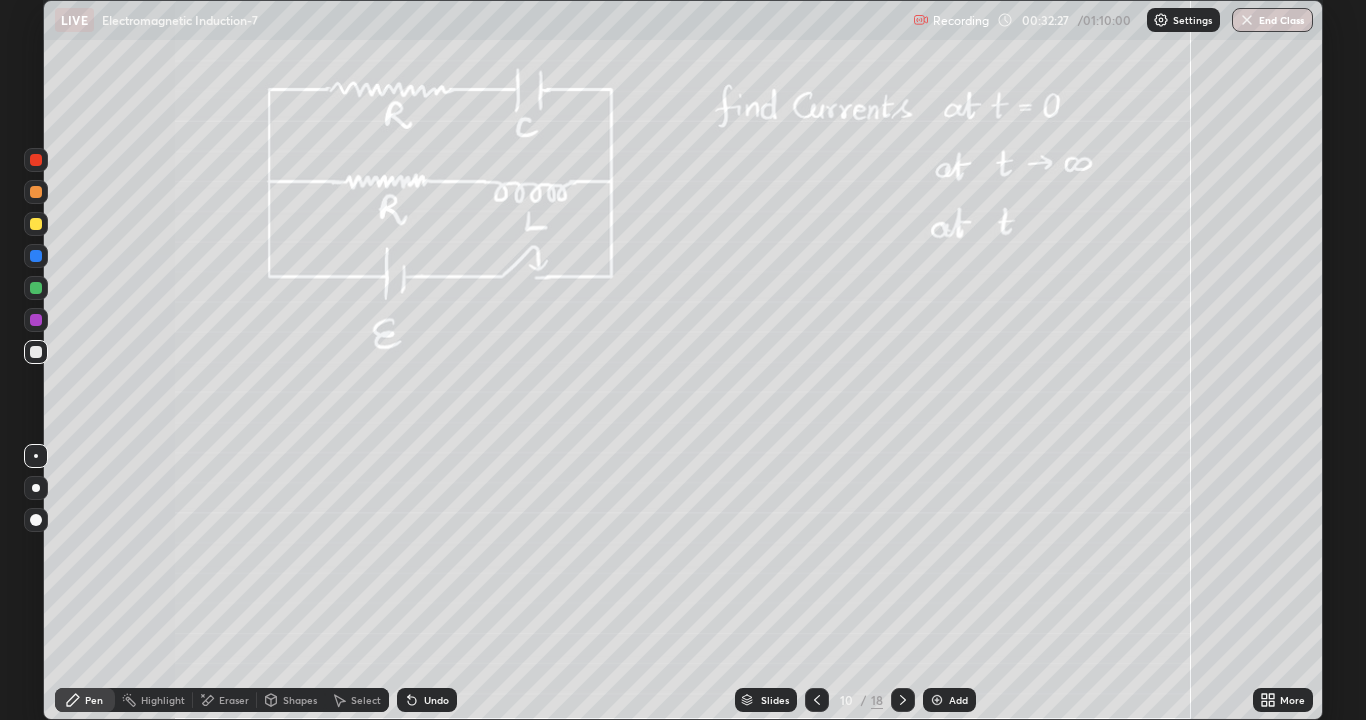 click on "Undo" at bounding box center [436, 700] 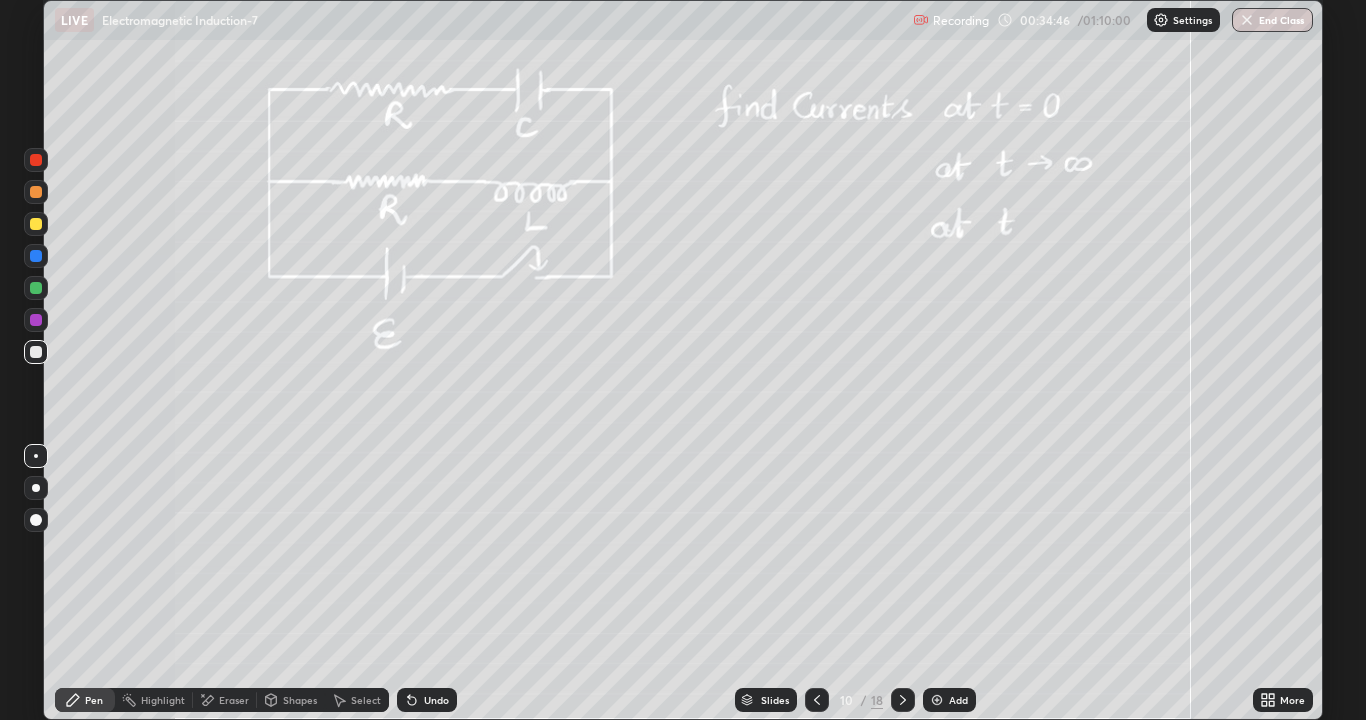 click 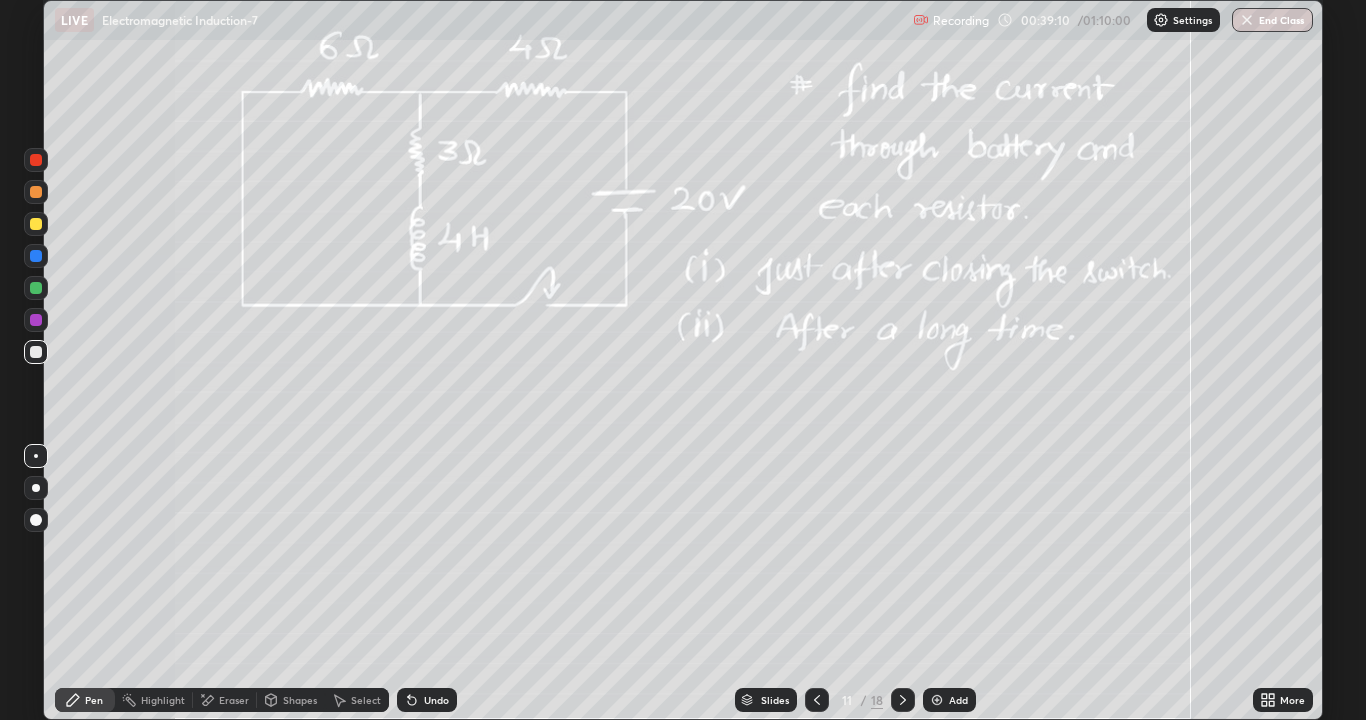 click on "Eraser" at bounding box center [225, 700] 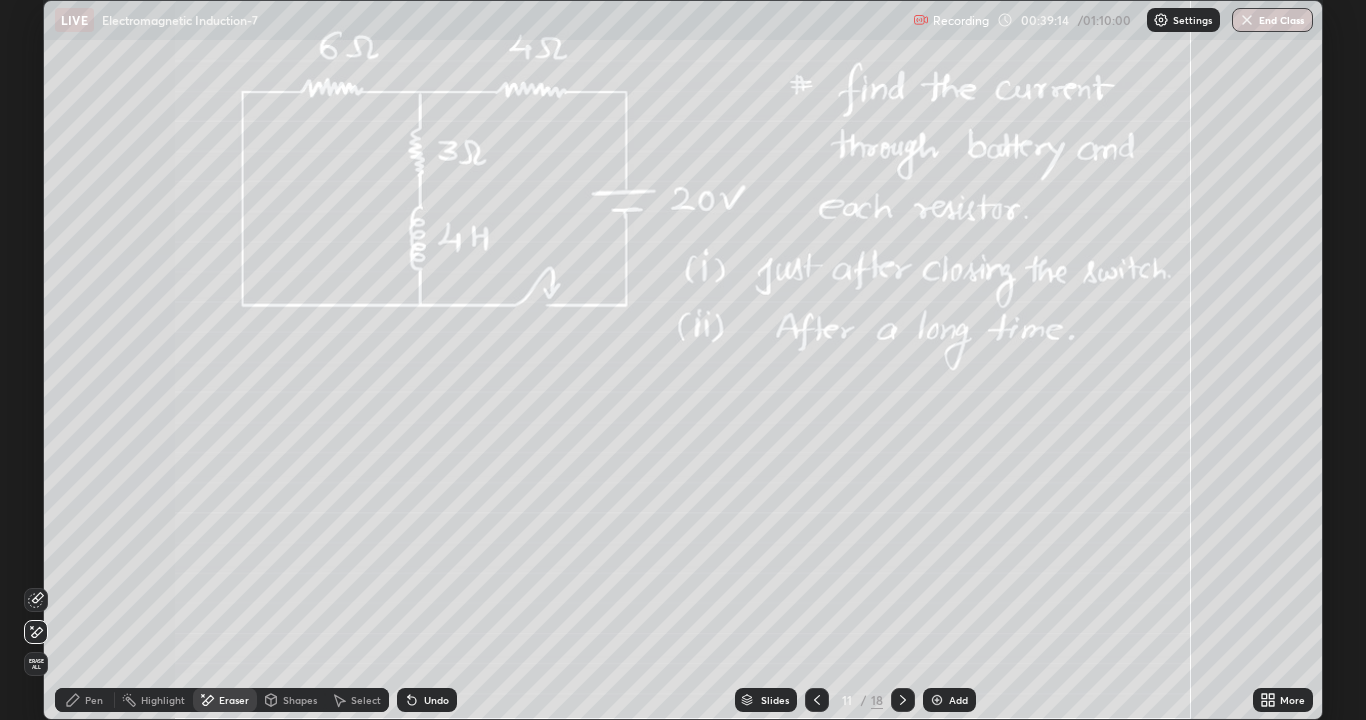 click 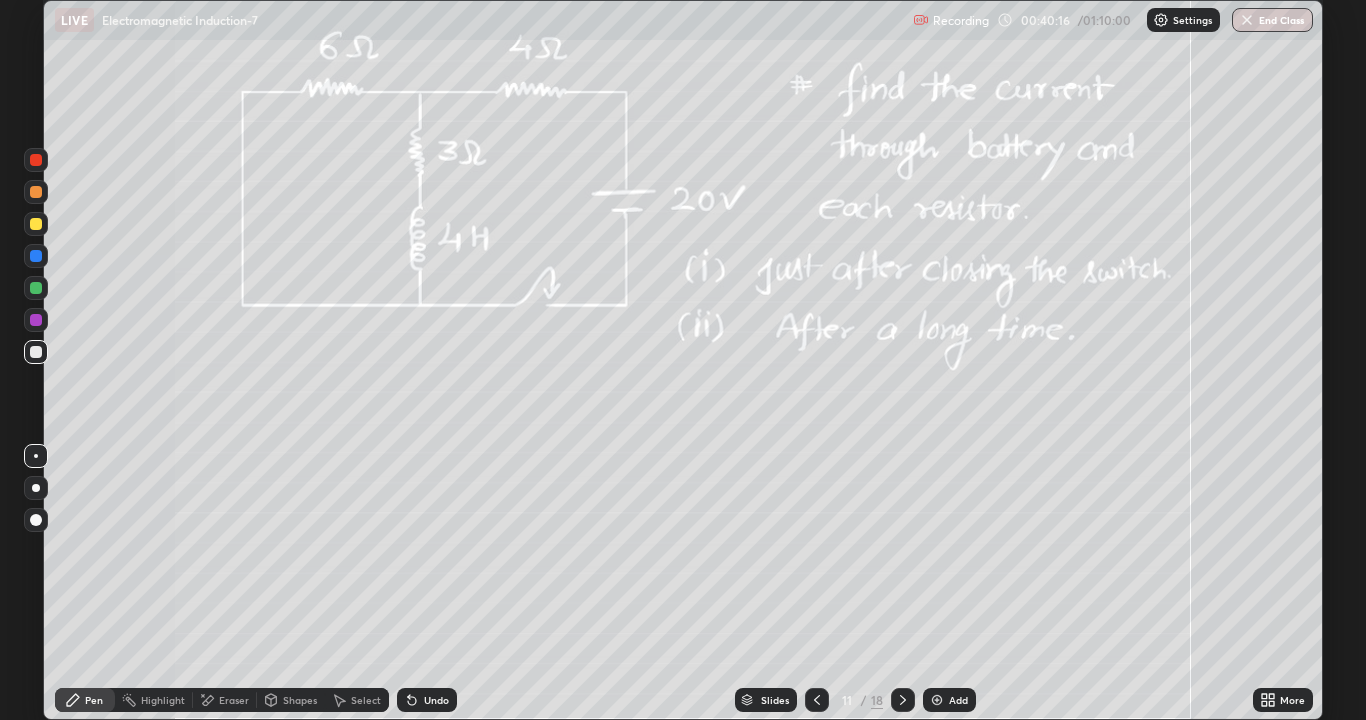 click 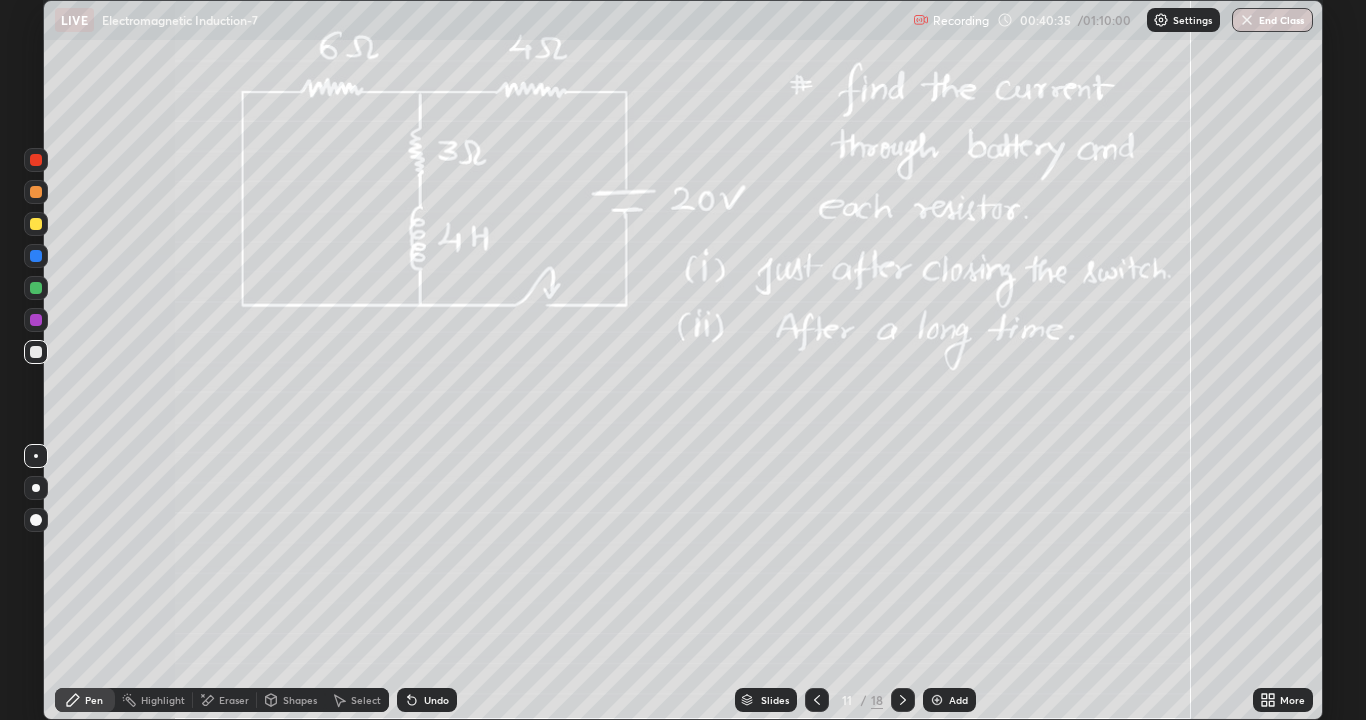 click 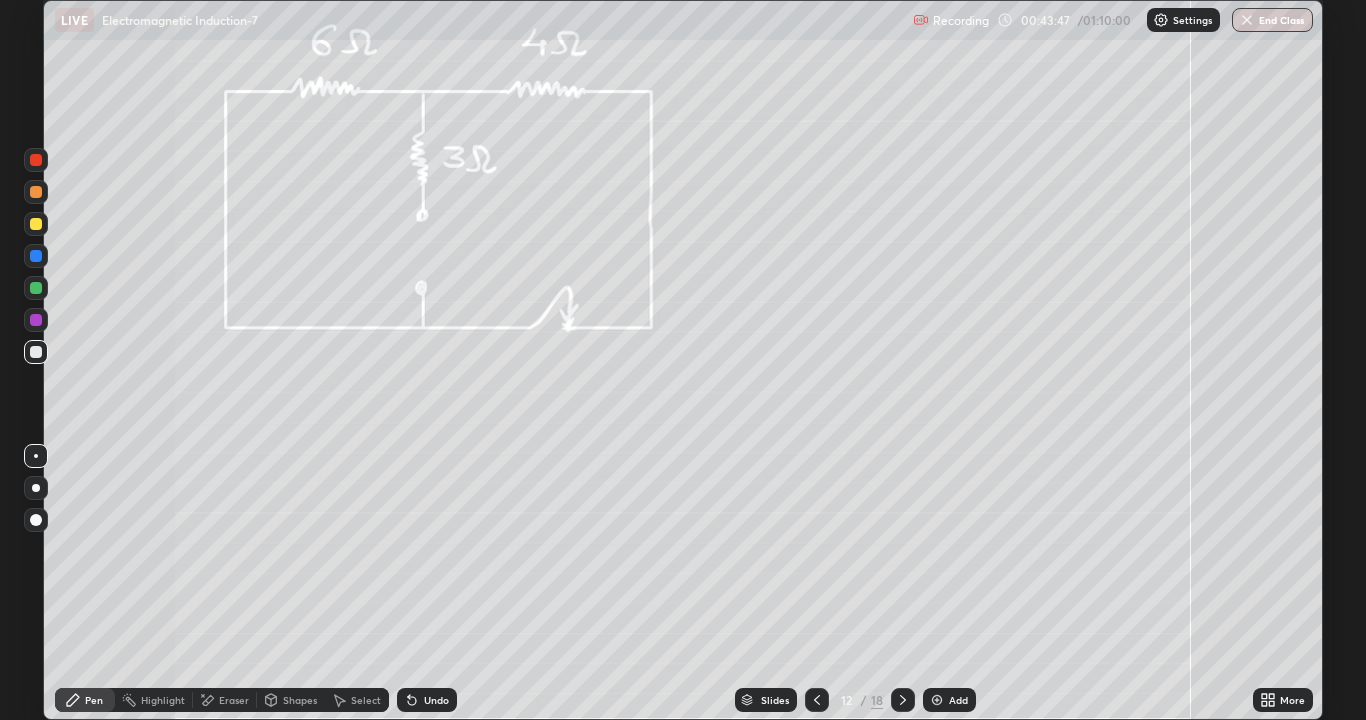 click on "Eraser" at bounding box center (225, 700) 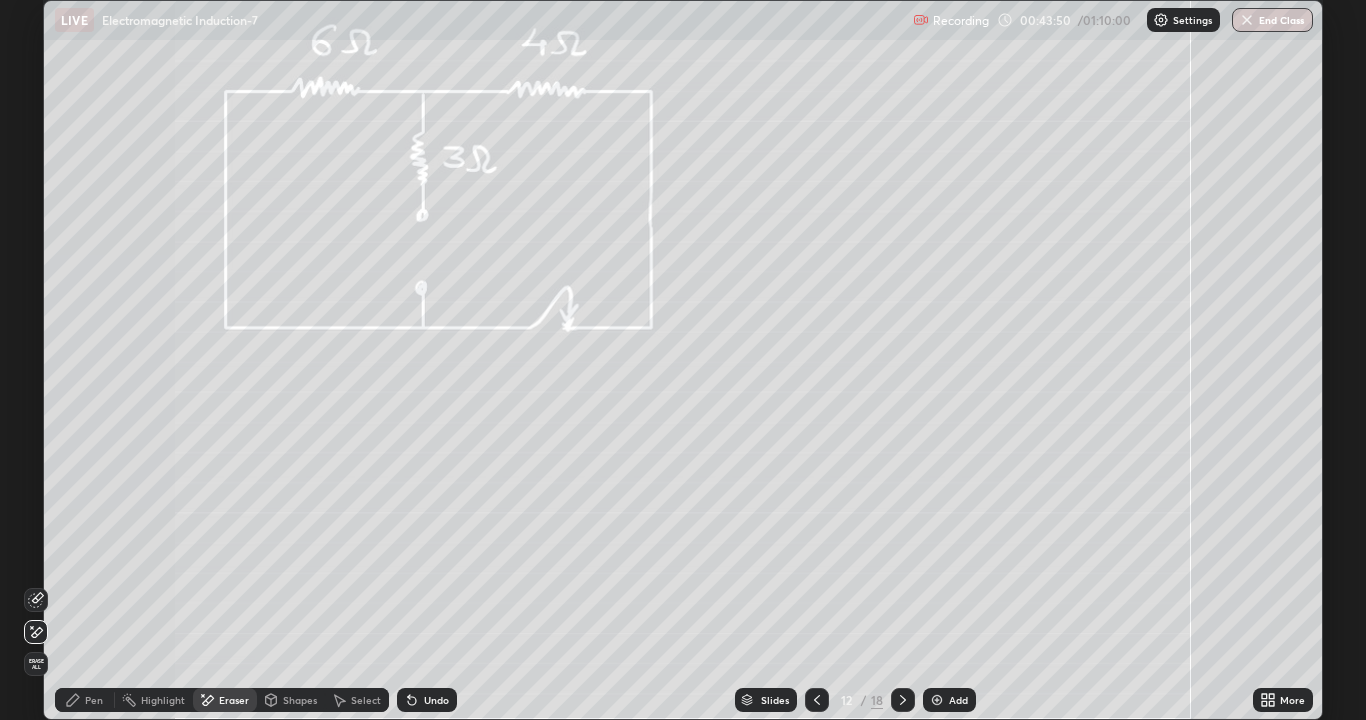 click 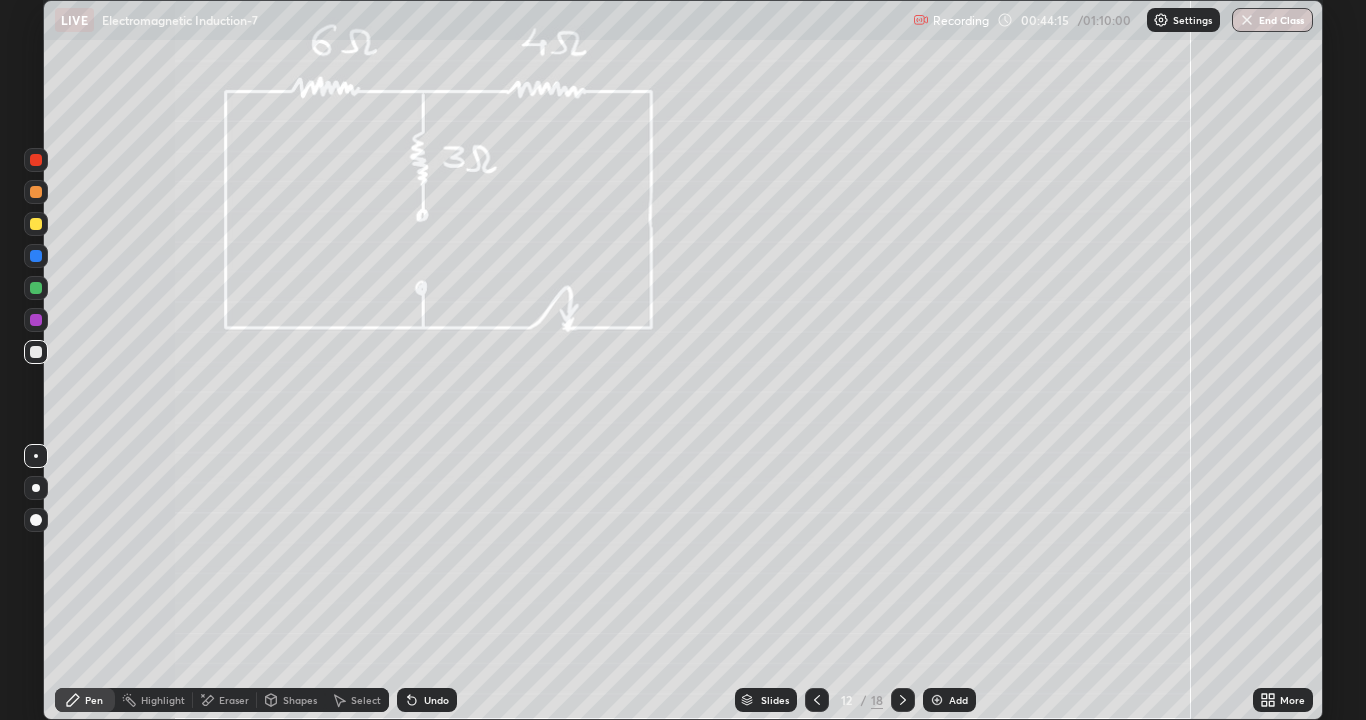 click on "Eraser" at bounding box center [234, 700] 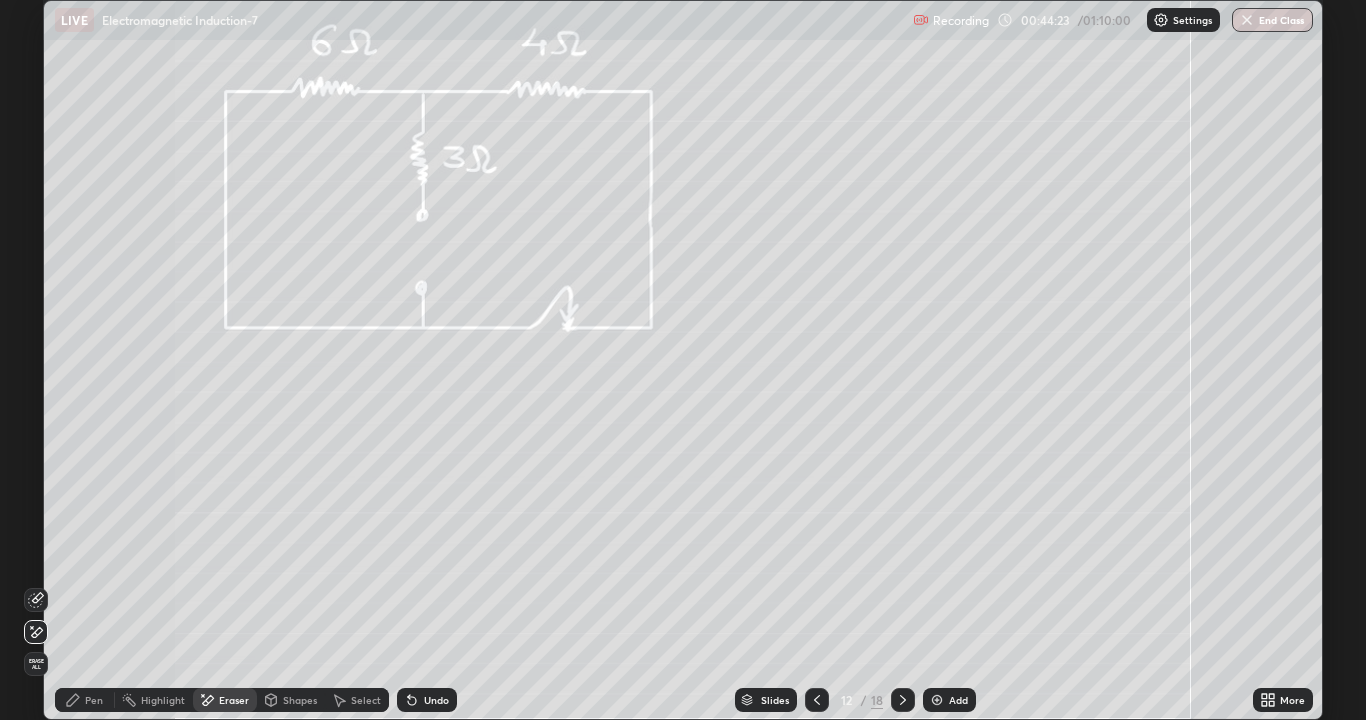 click on "Pen" at bounding box center [94, 700] 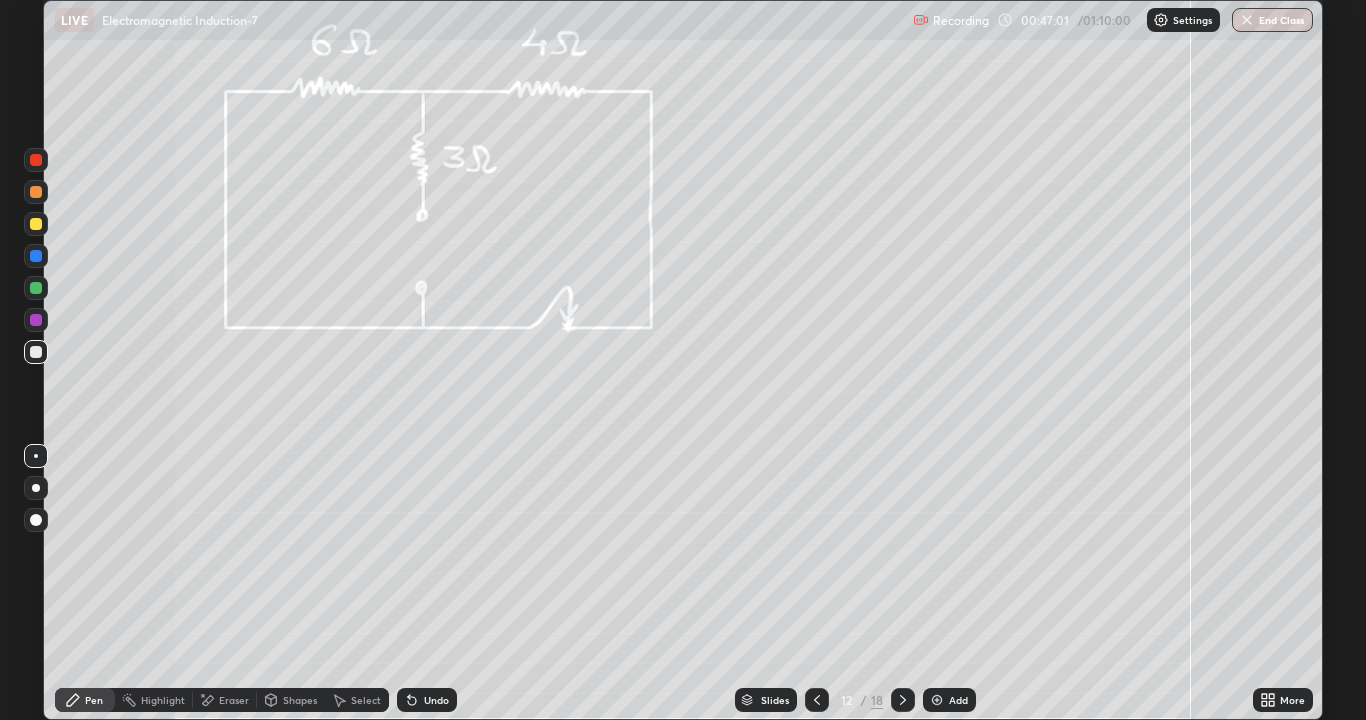 click at bounding box center [36, 288] 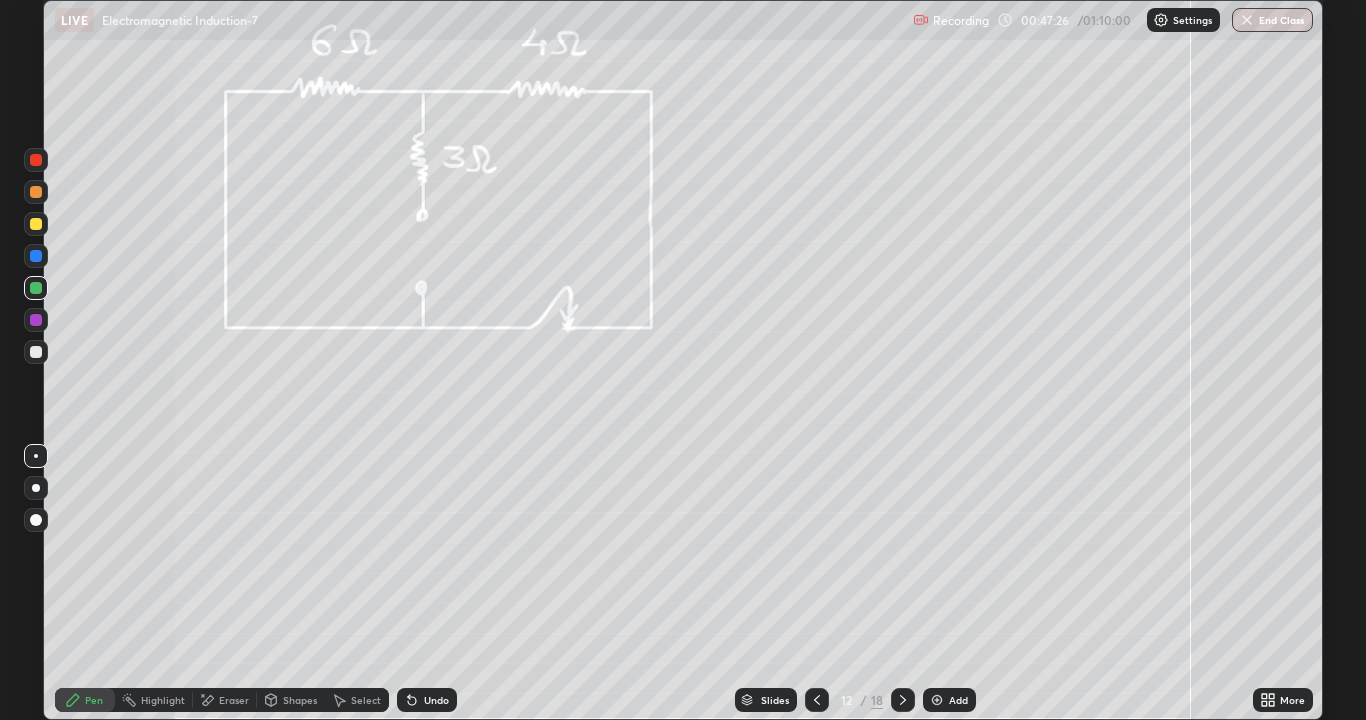 click on "Undo" at bounding box center [436, 700] 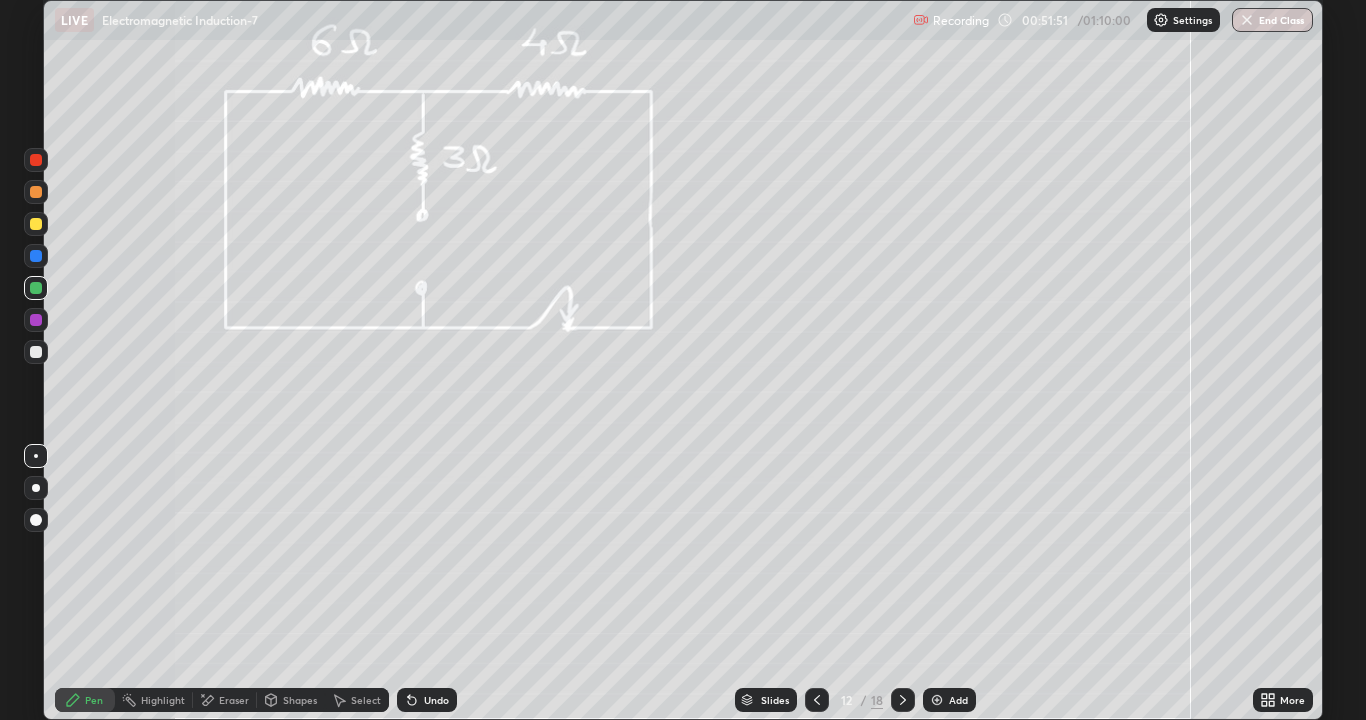 click at bounding box center [903, 700] 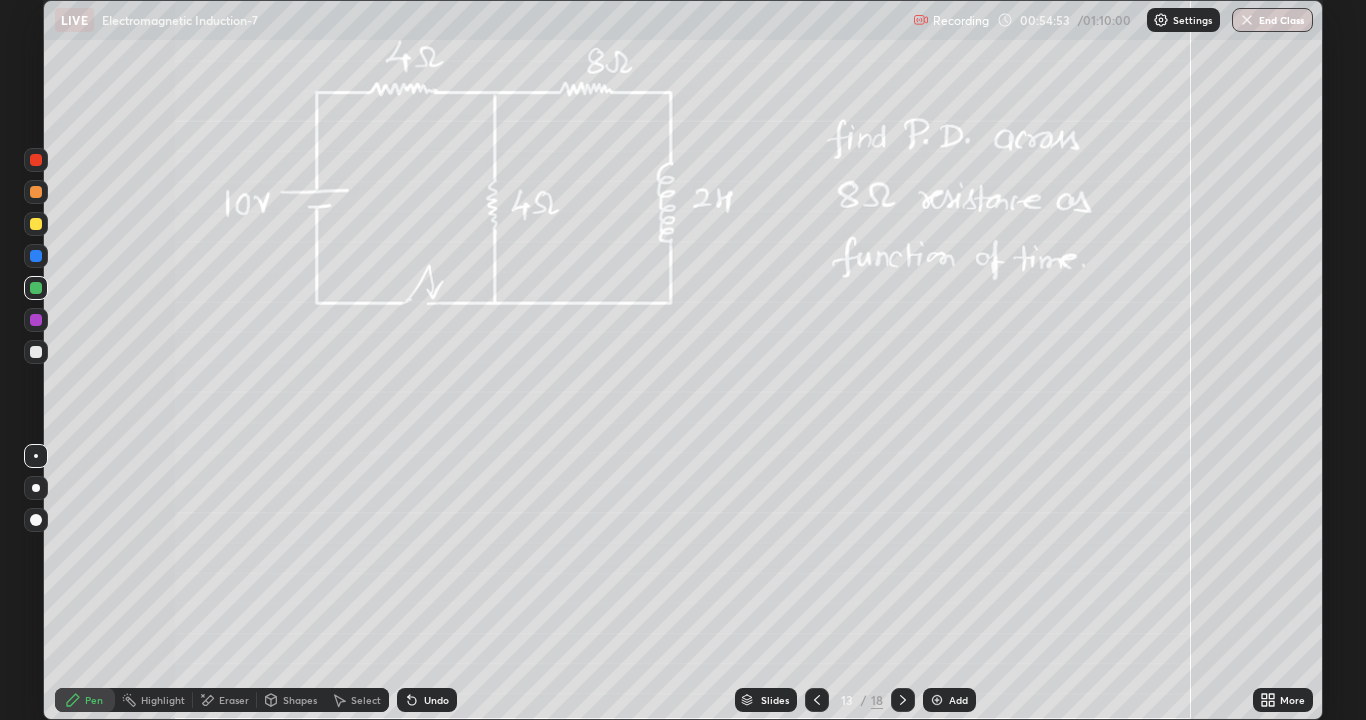 click at bounding box center (36, 320) 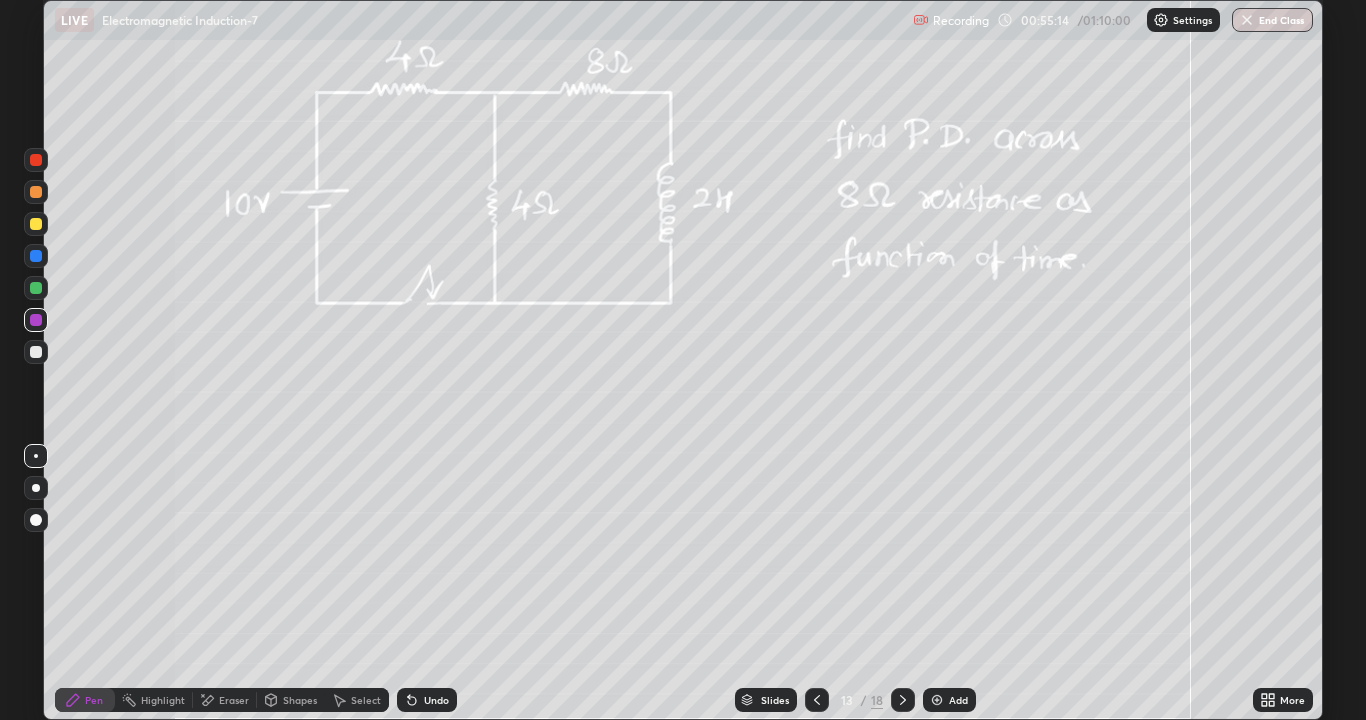 click on "Eraser" at bounding box center (234, 700) 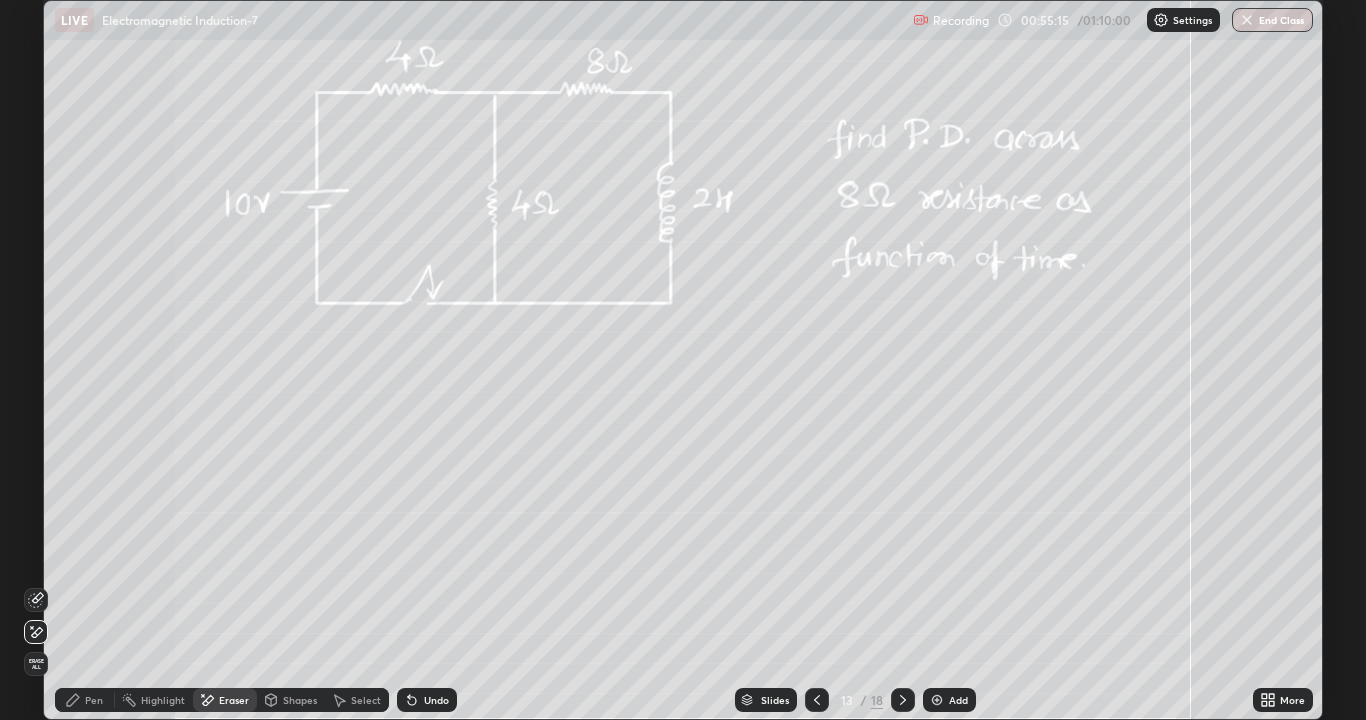click 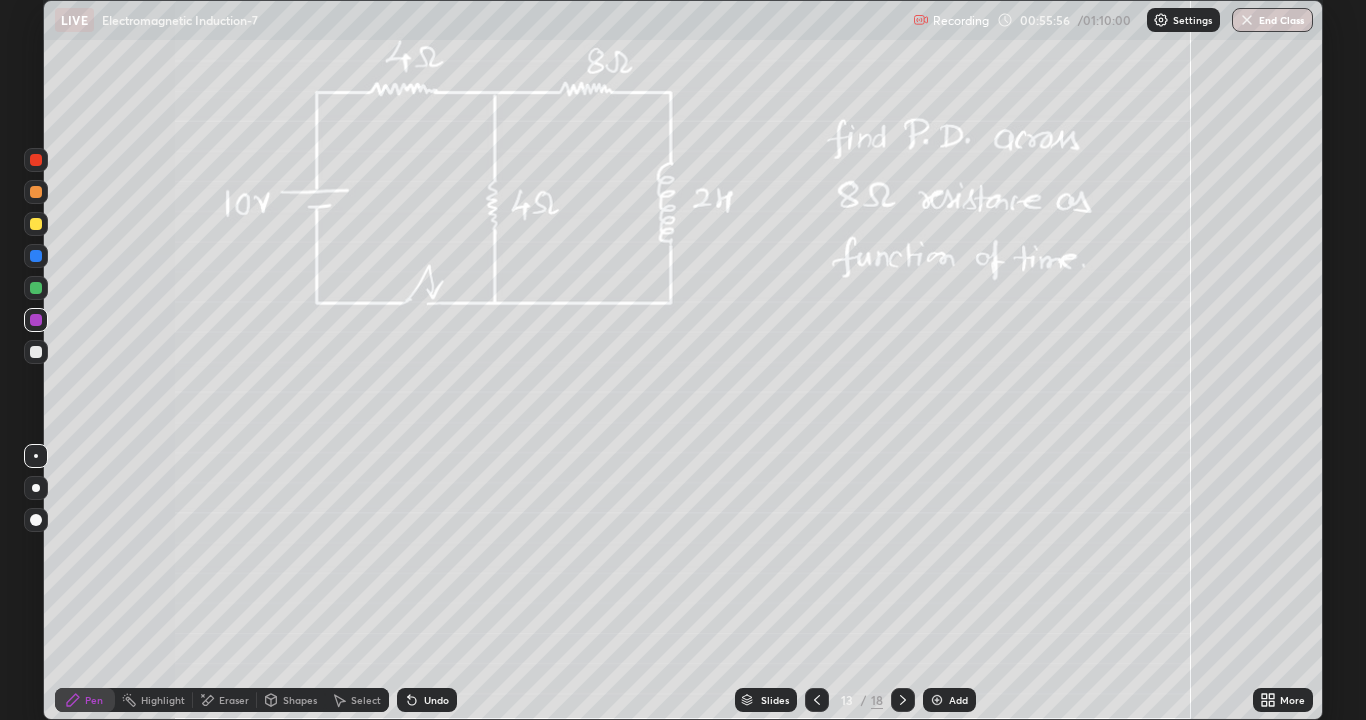 click on "Eraser" at bounding box center [234, 700] 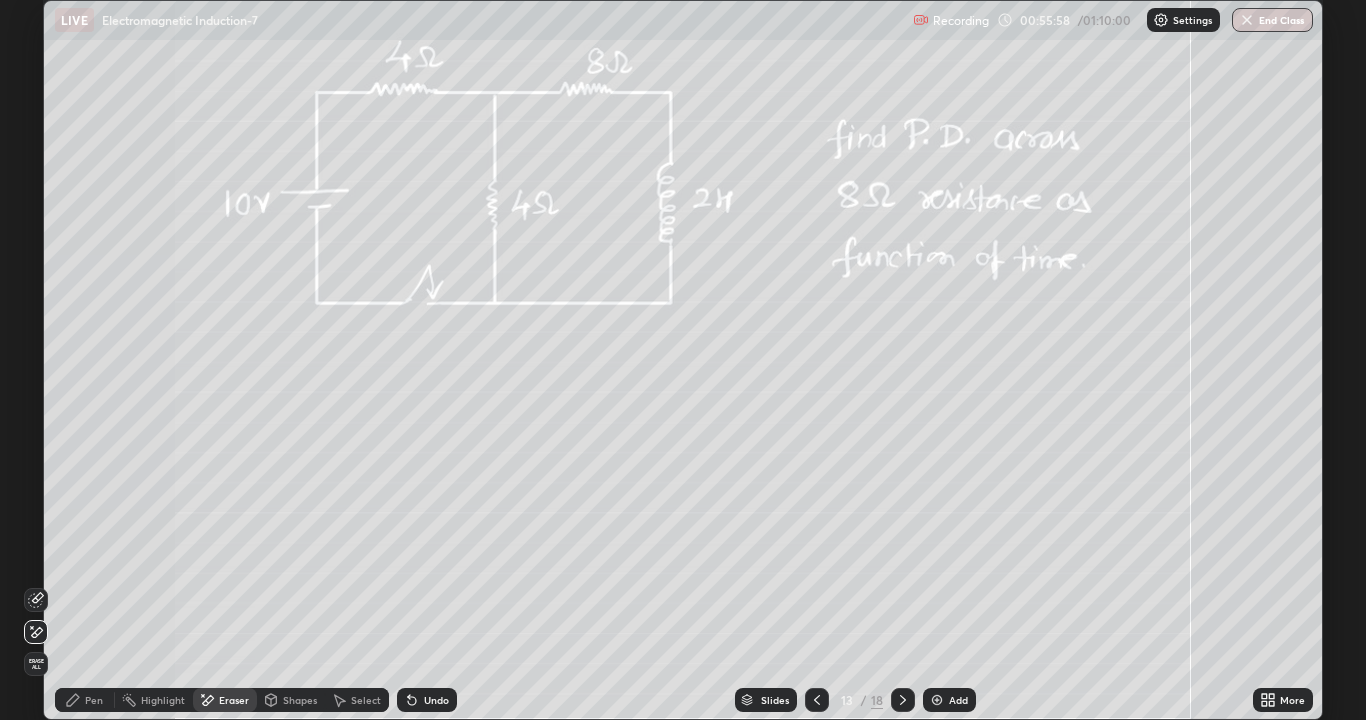 click on "Pen" at bounding box center (85, 700) 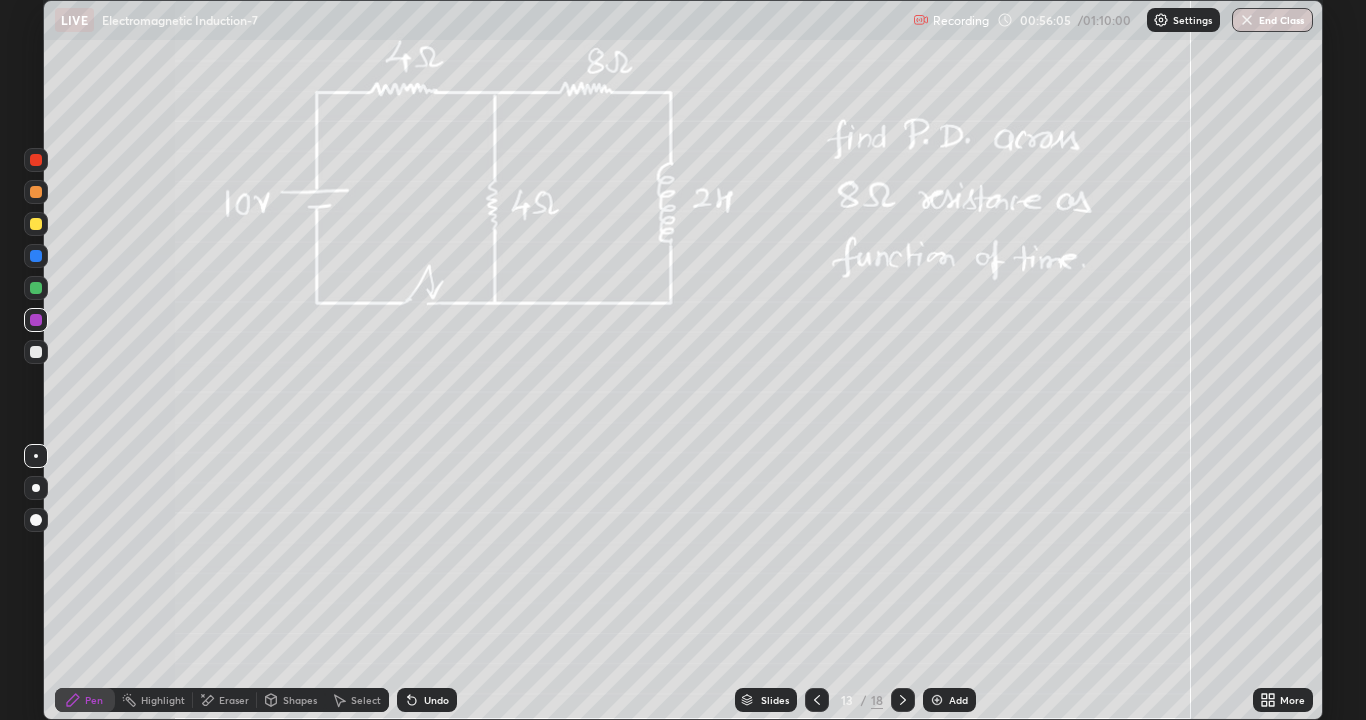 click at bounding box center (36, 224) 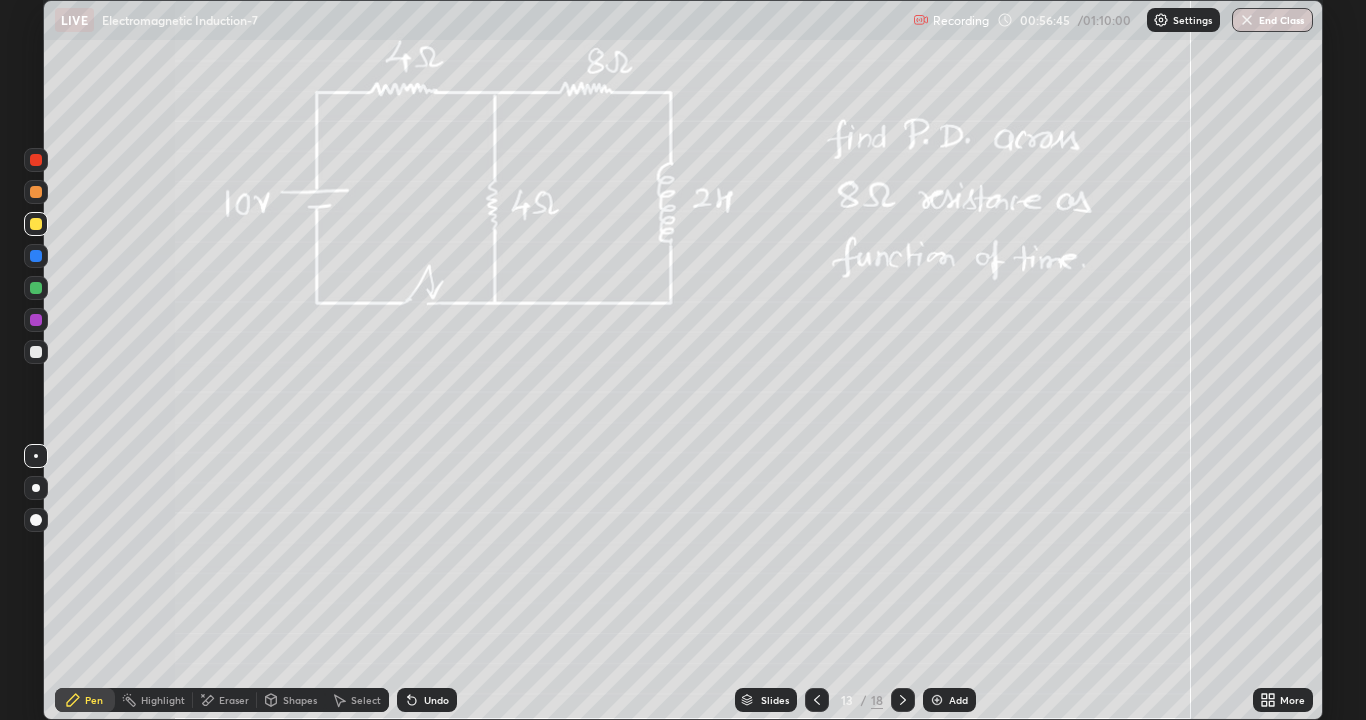 click 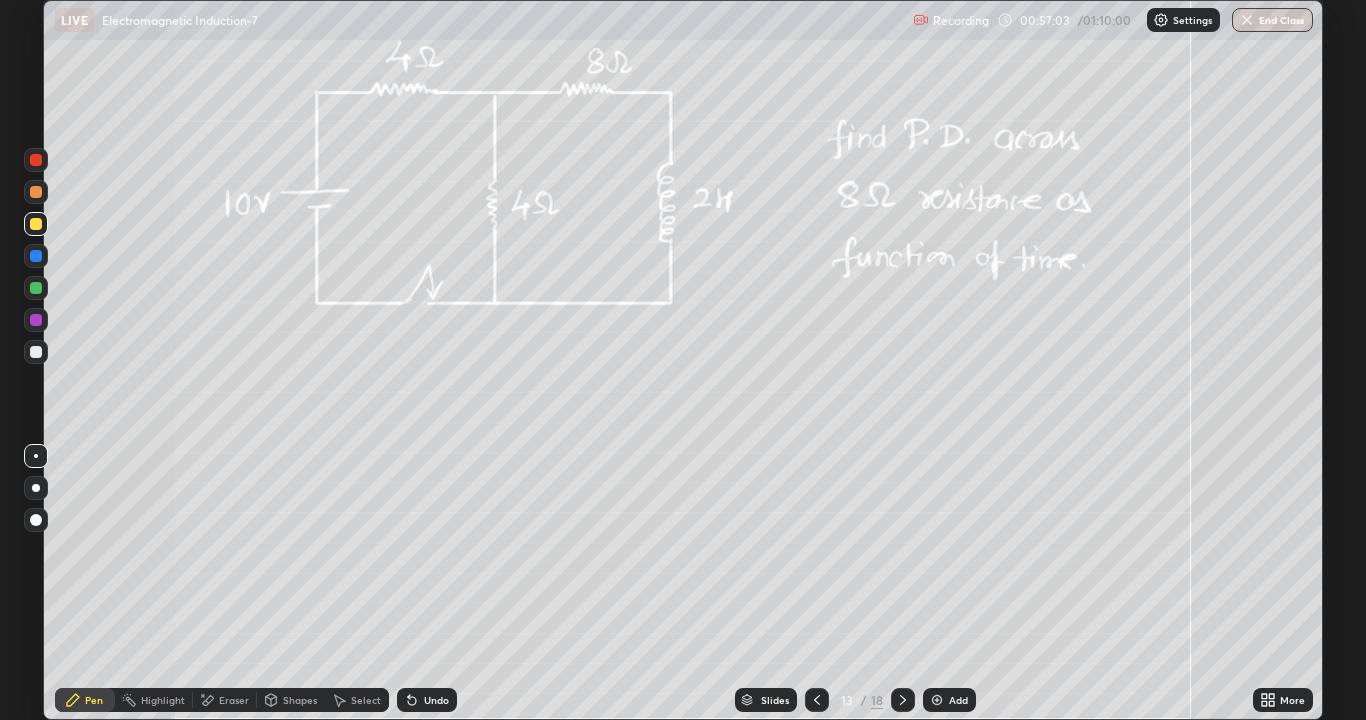 click 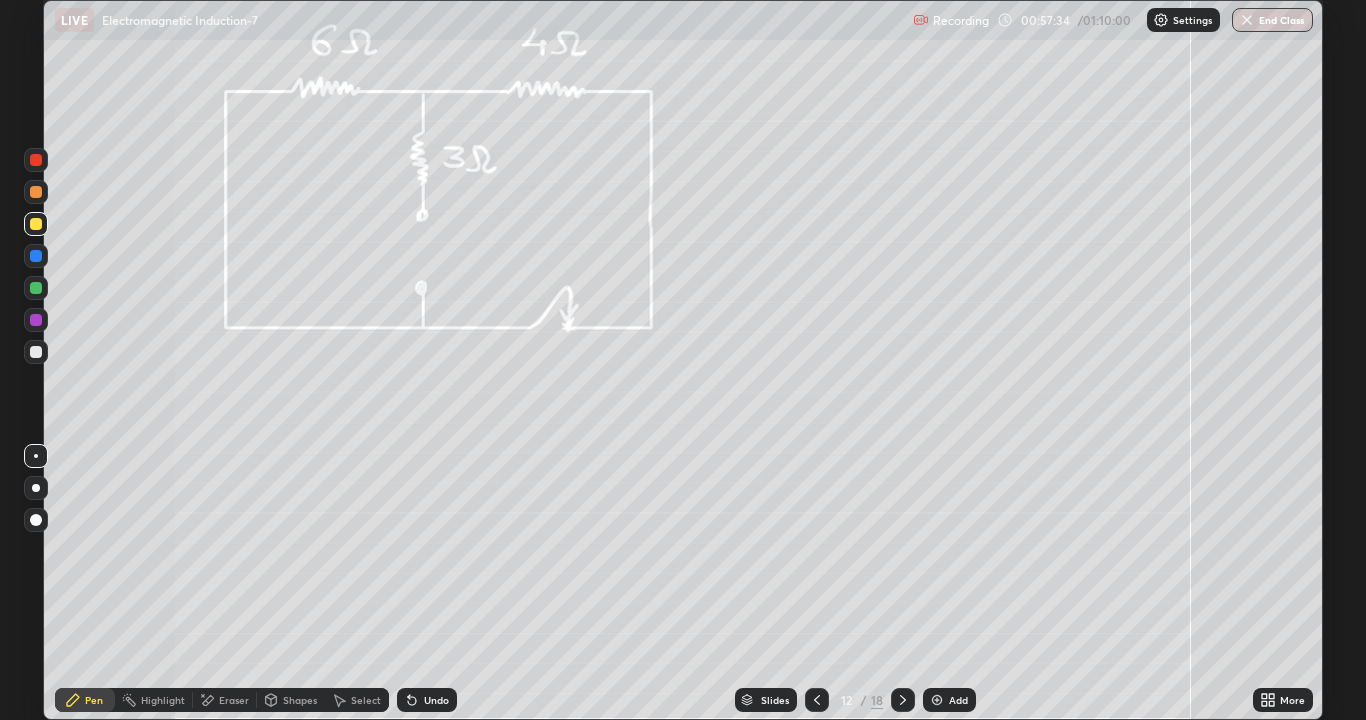 click 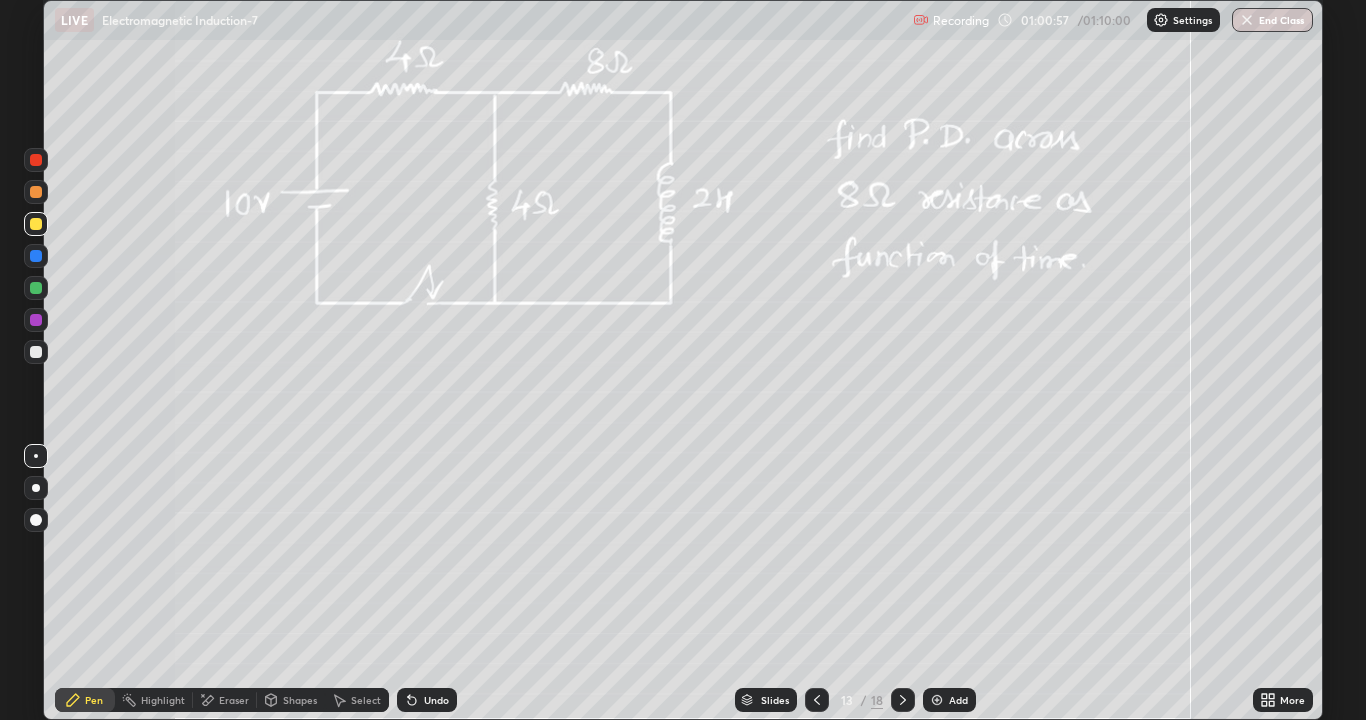 click on "Eraser" at bounding box center (225, 700) 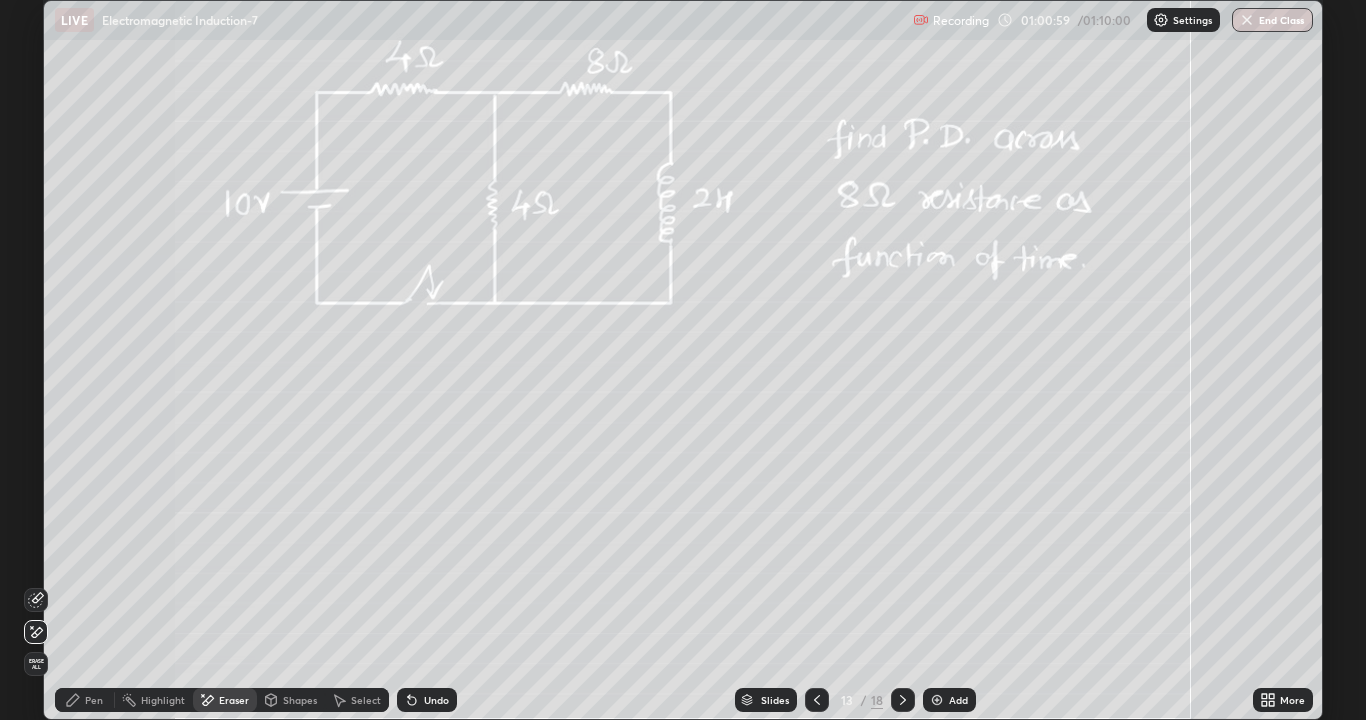 click on "Pen" at bounding box center [85, 700] 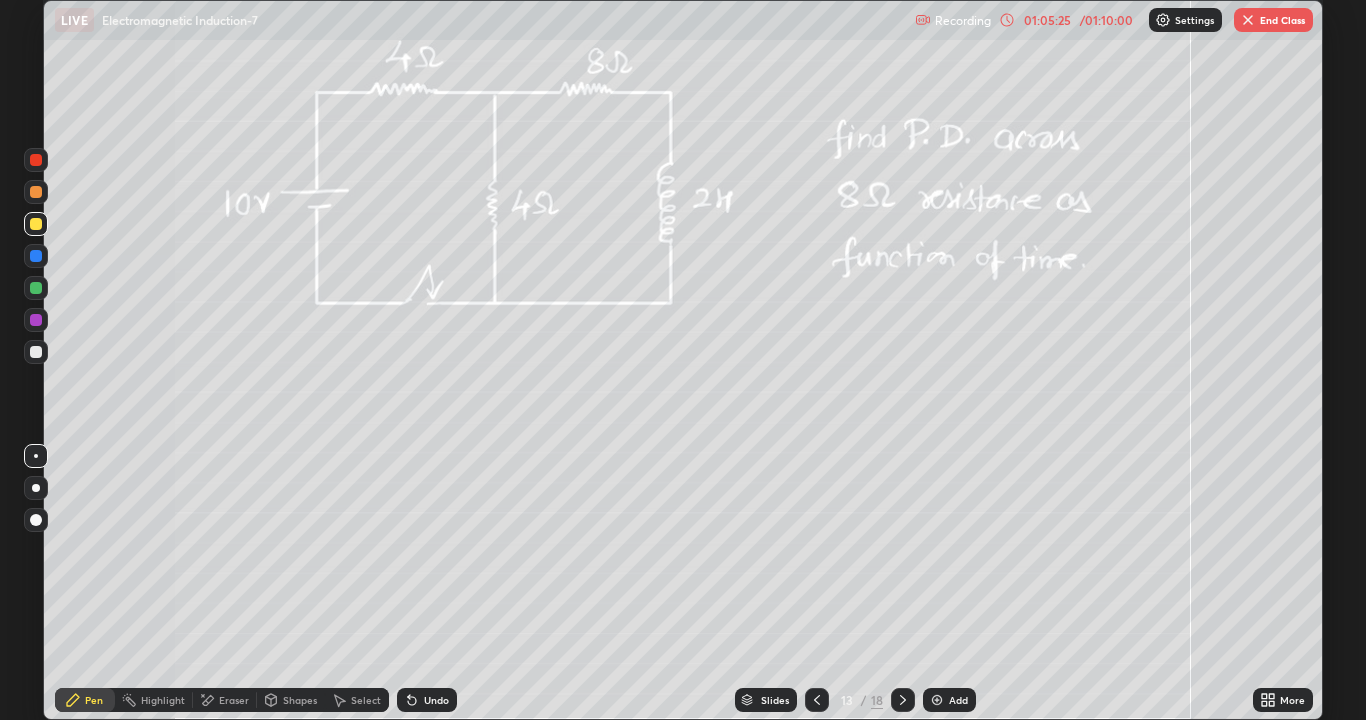 click 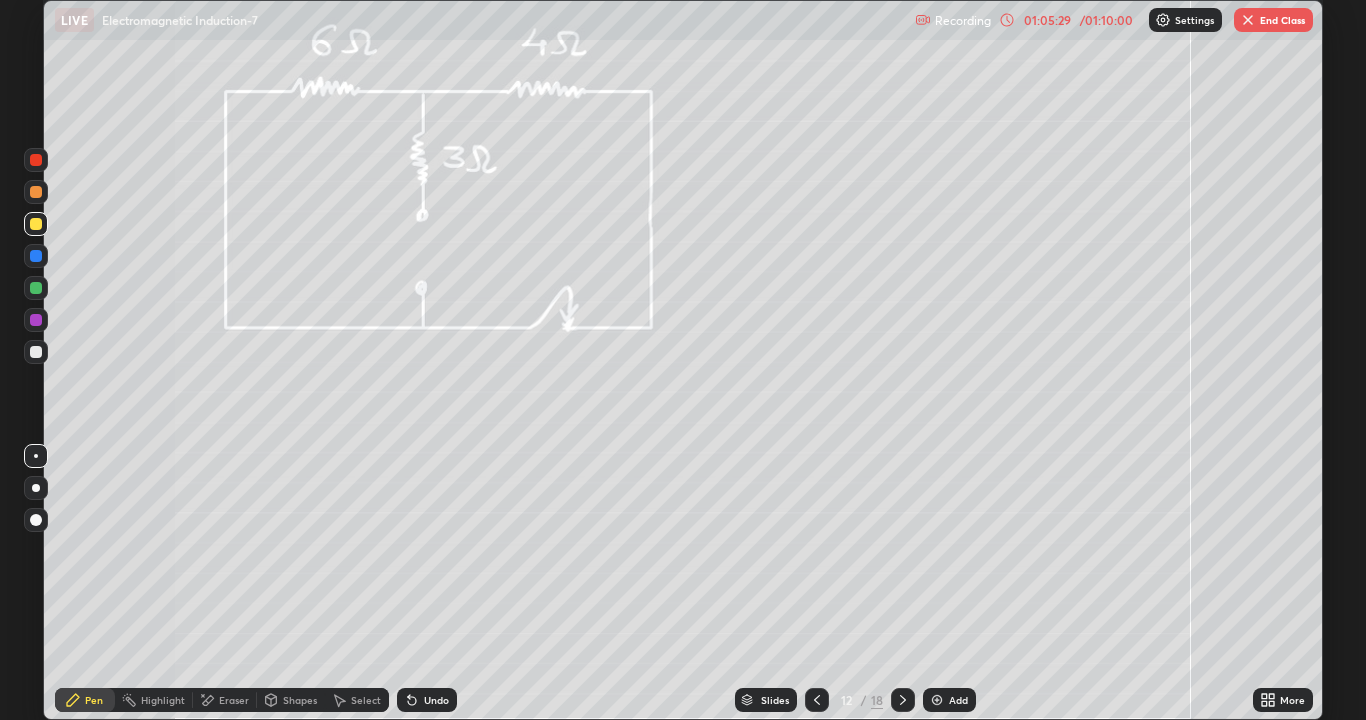 click at bounding box center [817, 700] 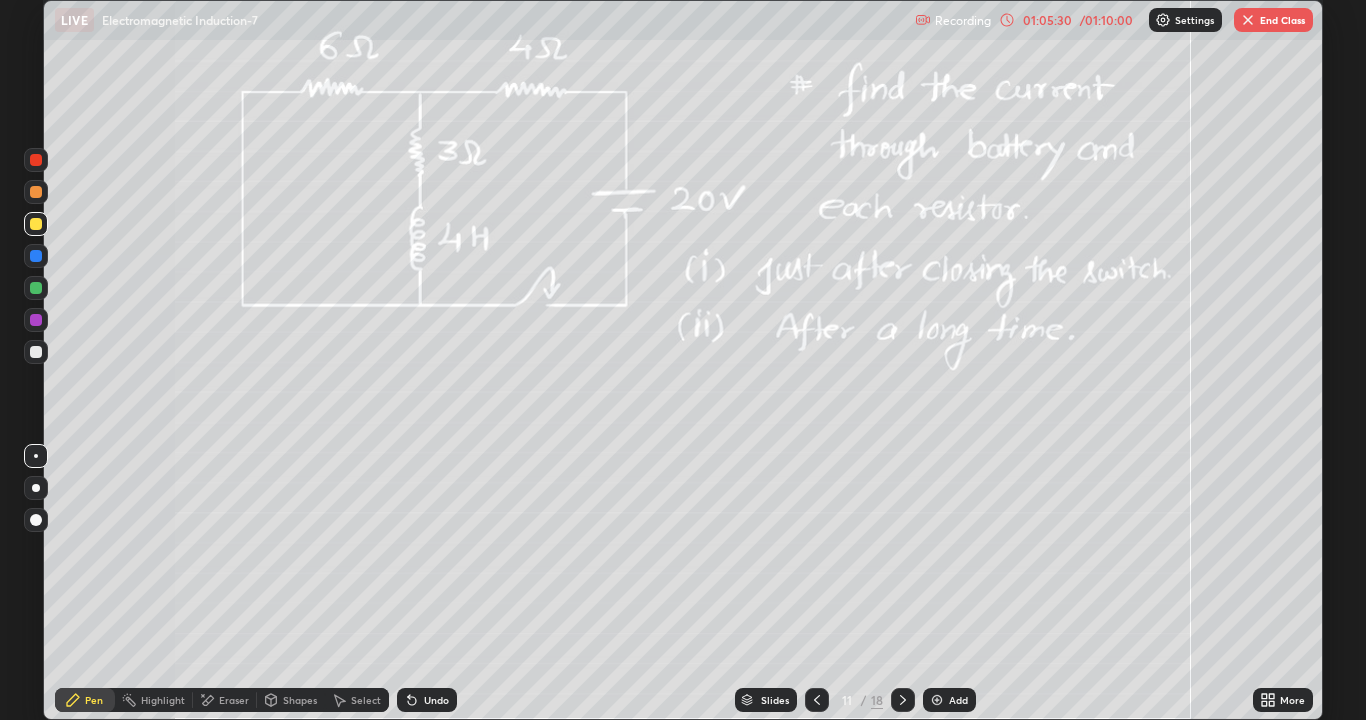 click 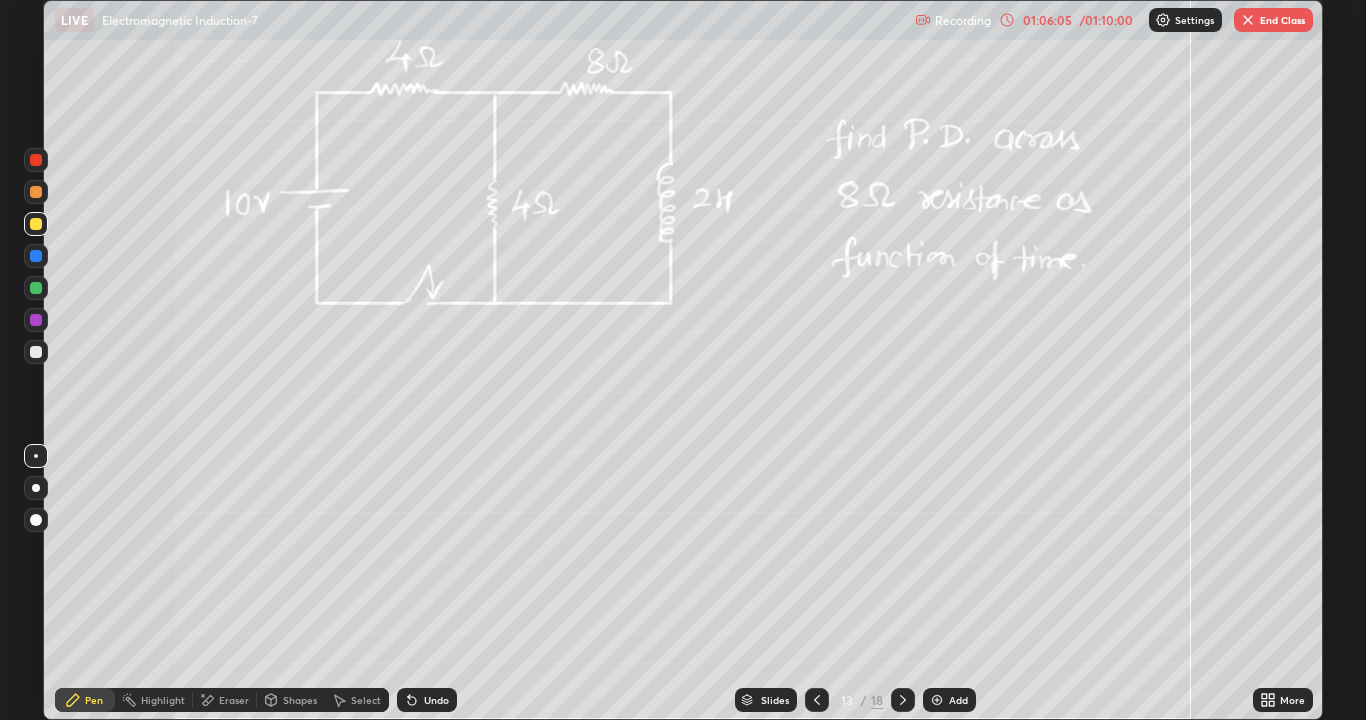 click on "End Class" at bounding box center [1273, 20] 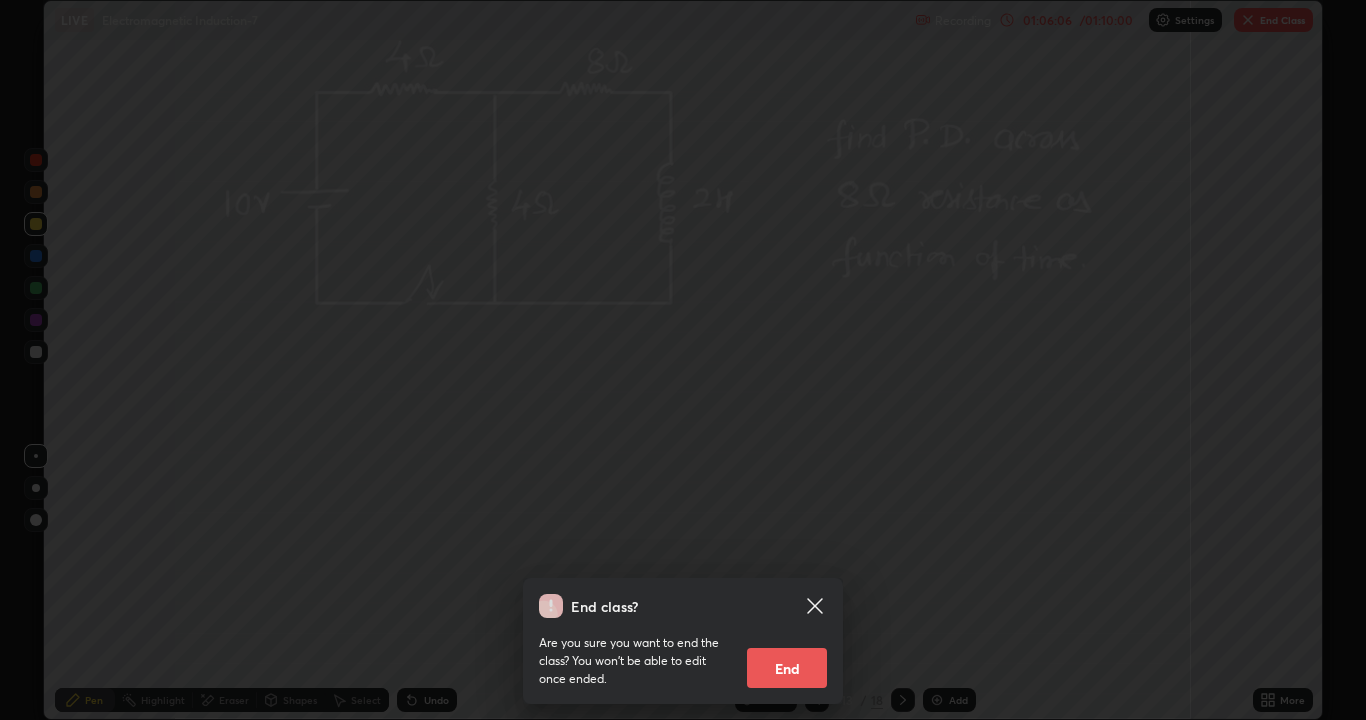 click on "End" at bounding box center [787, 668] 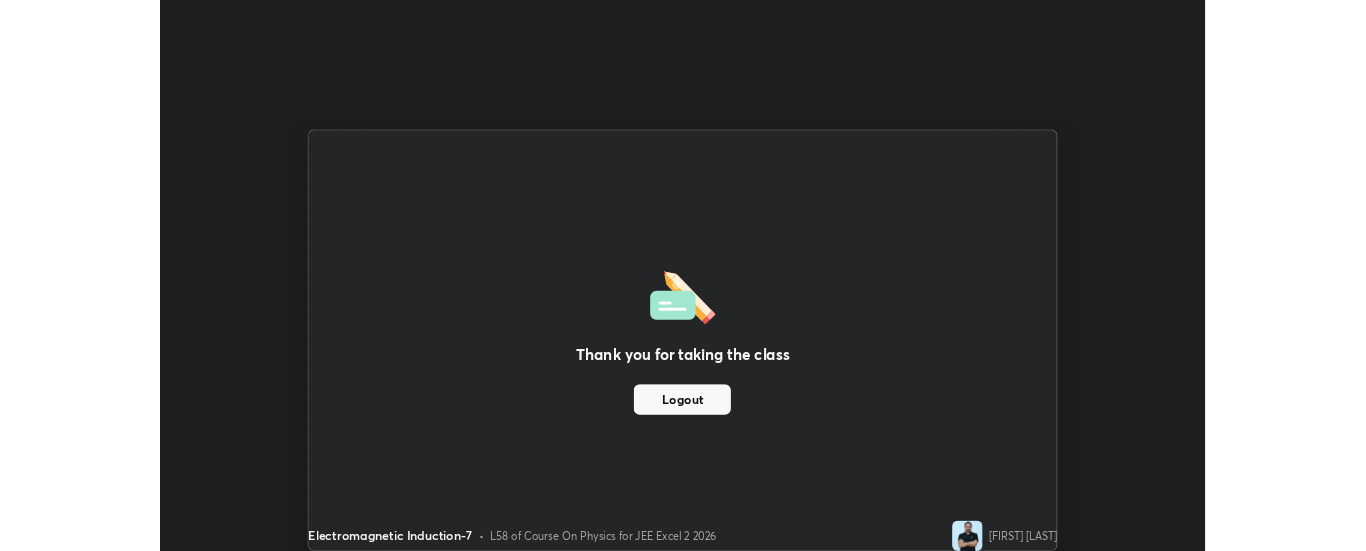 scroll, scrollTop: 551, scrollLeft: 1366, axis: both 